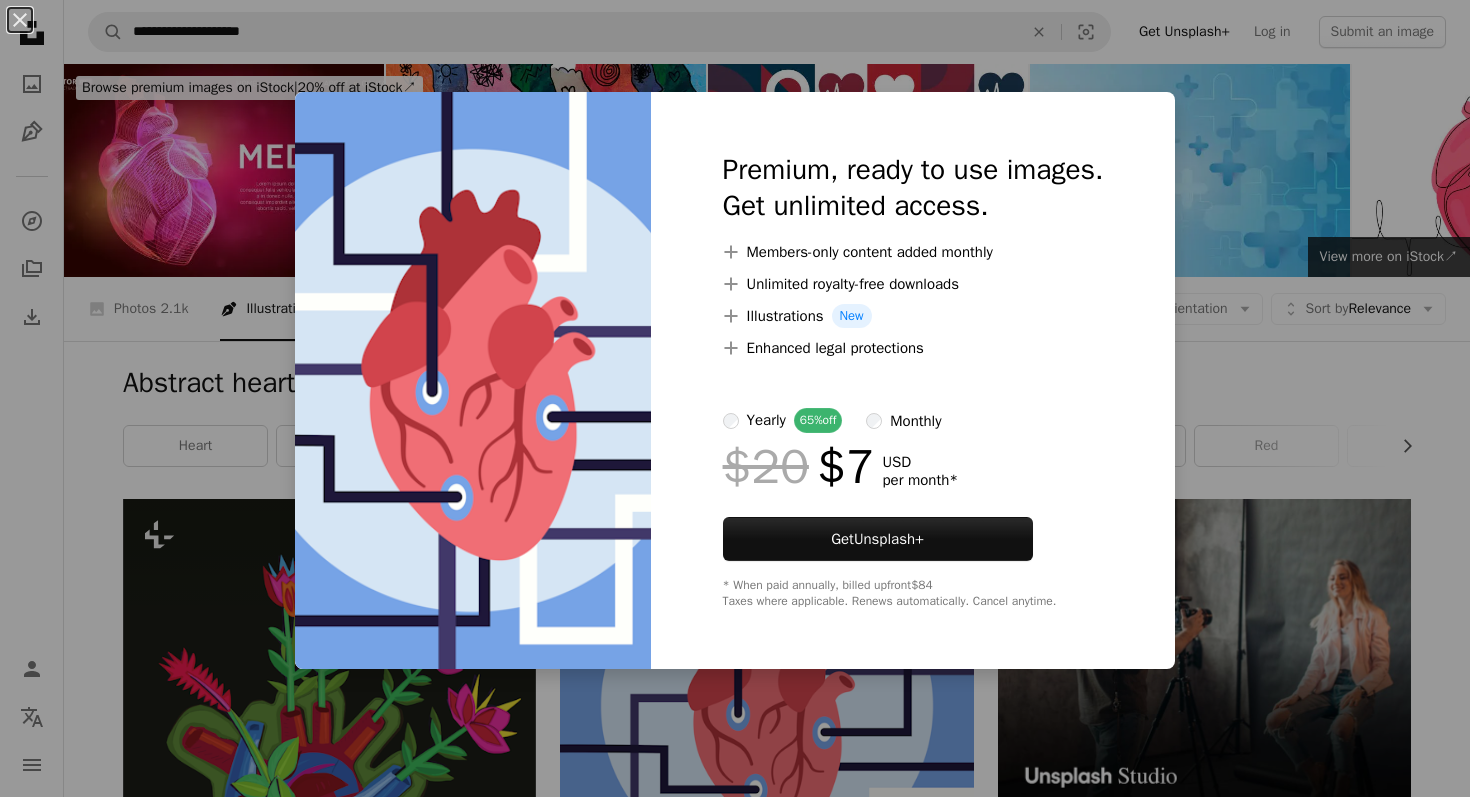 scroll, scrollTop: 346, scrollLeft: 0, axis: vertical 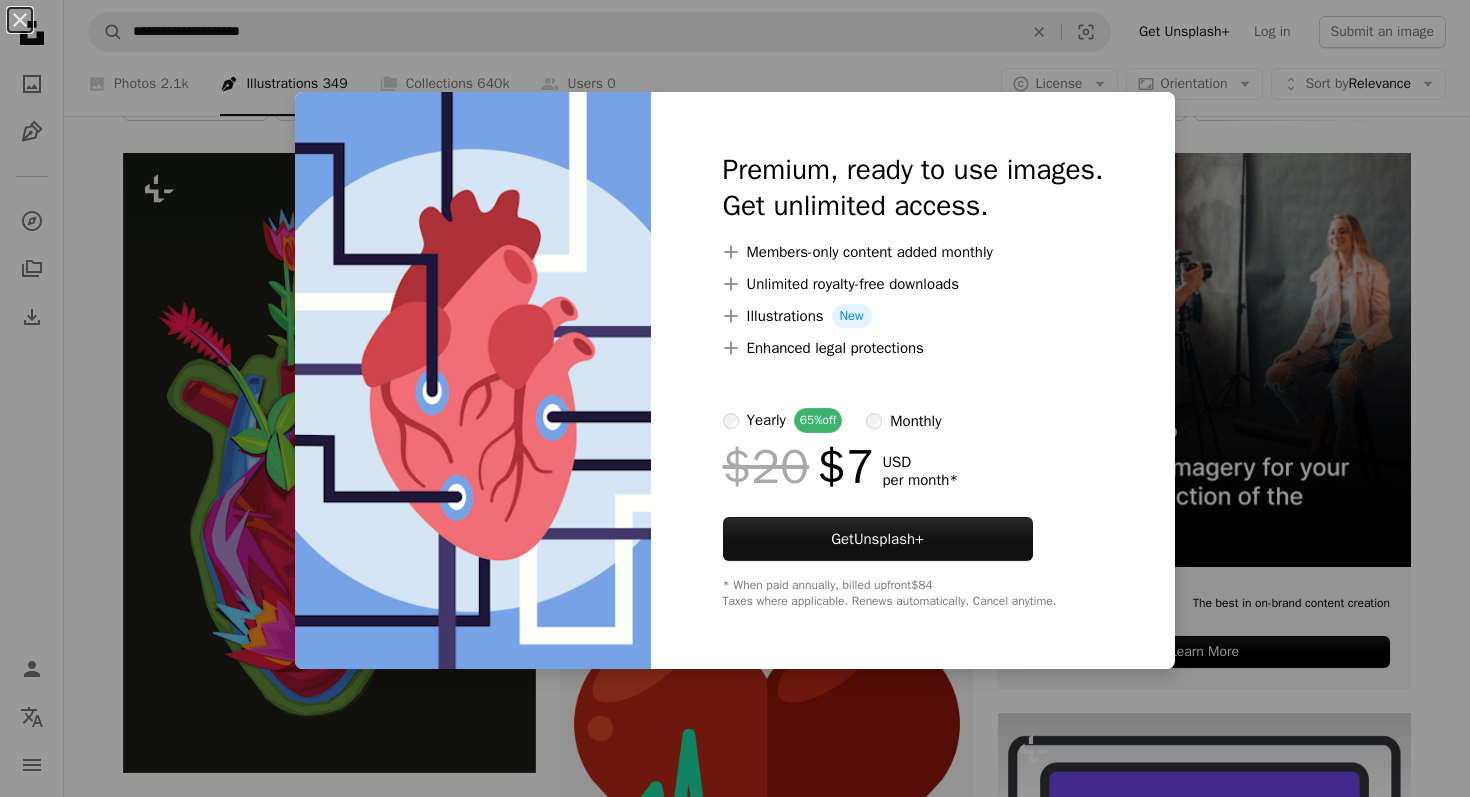 click on "An X shape Premium, ready to use images. Get unlimited access. A plus sign Members-only content added monthly A plus sign Unlimited royalty-free downloads A plus sign Illustrations  New A plus sign Enhanced legal protections yearly 65%  off monthly $20   $7 USD per month * Get  Unsplash+ * When paid annually, billed upfront  $84 Taxes where applicable. Renews automatically. Cancel anytime." at bounding box center [735, 398] 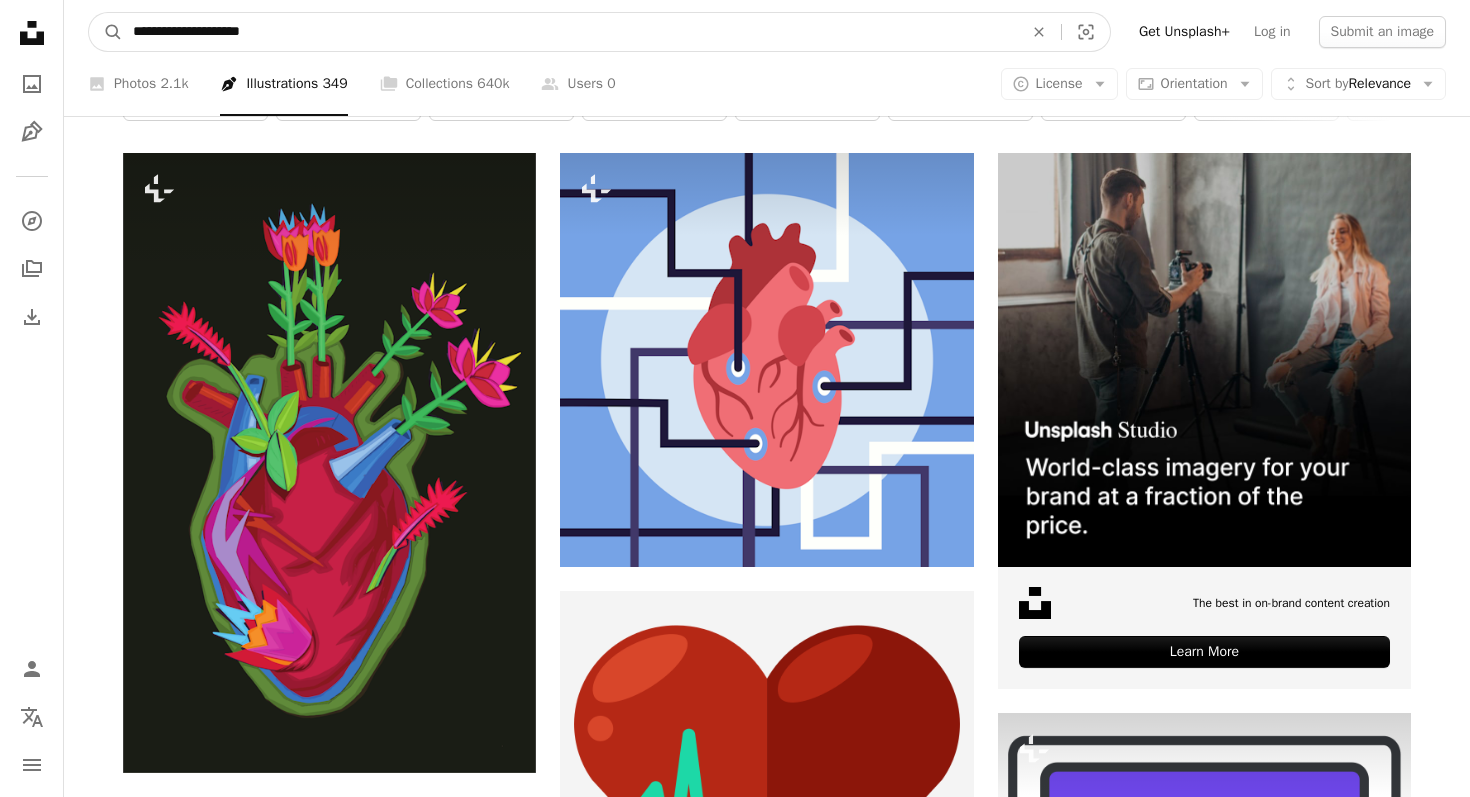 click on "**********" at bounding box center [570, 32] 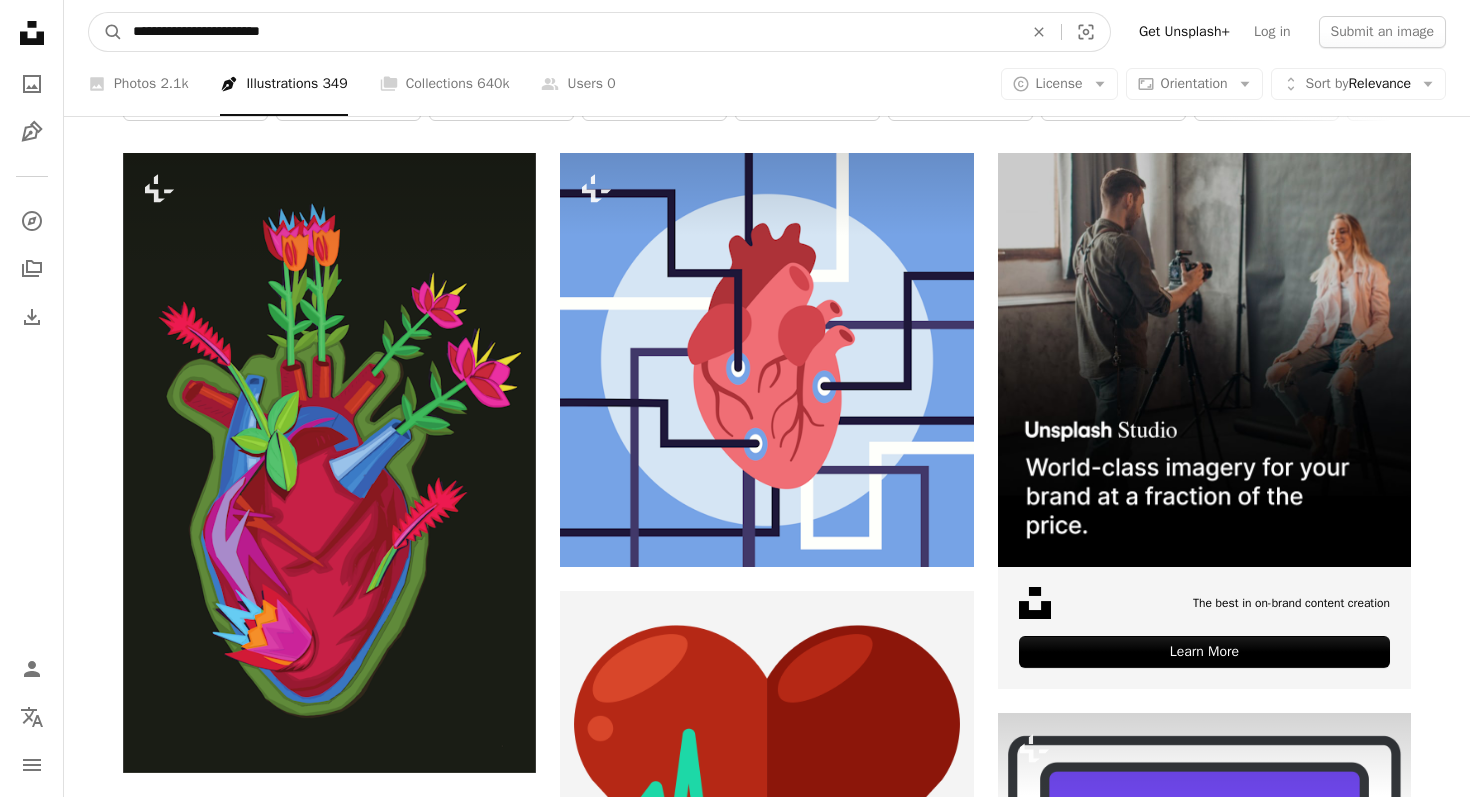 type on "**********" 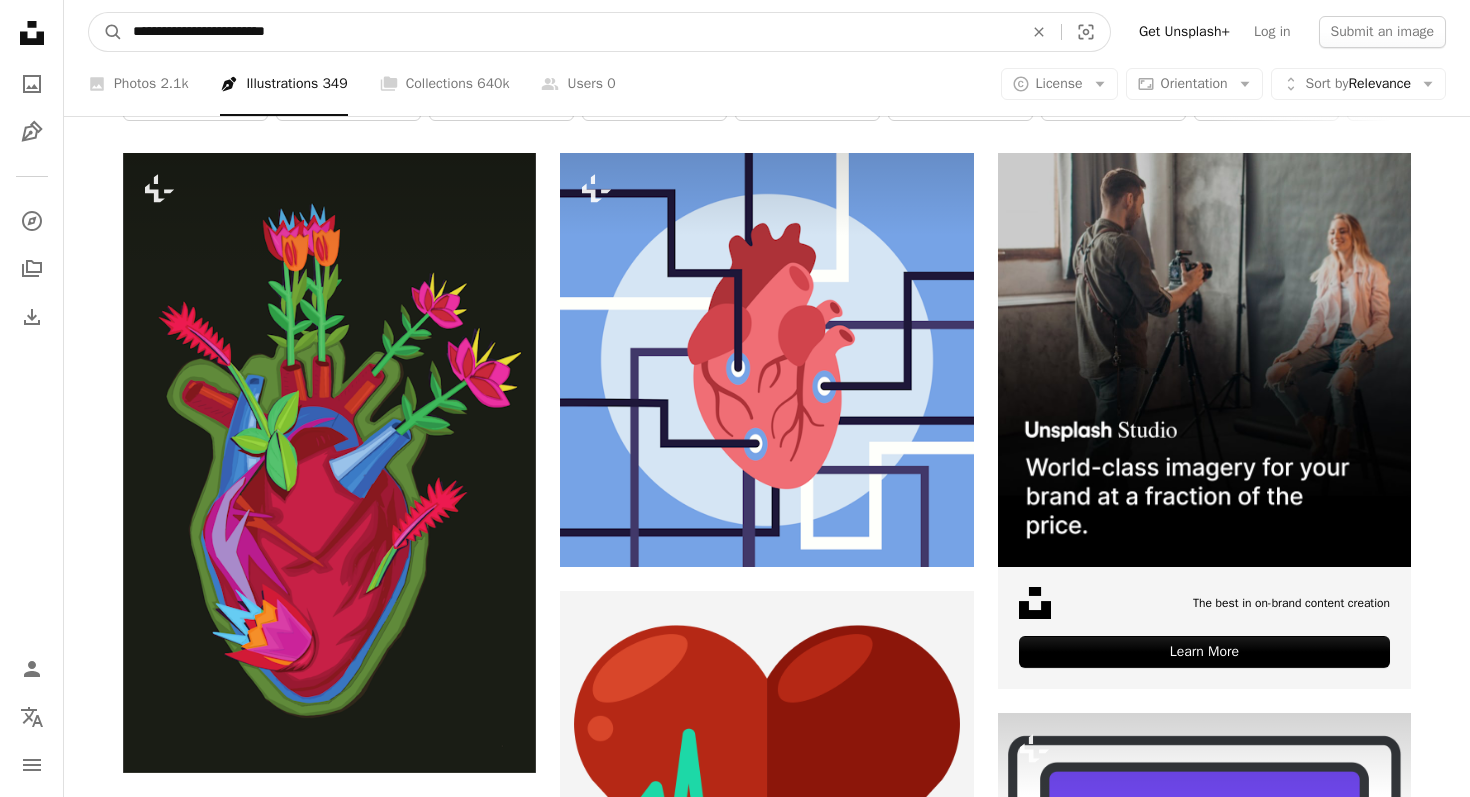 click on "A magnifying glass" at bounding box center [106, 32] 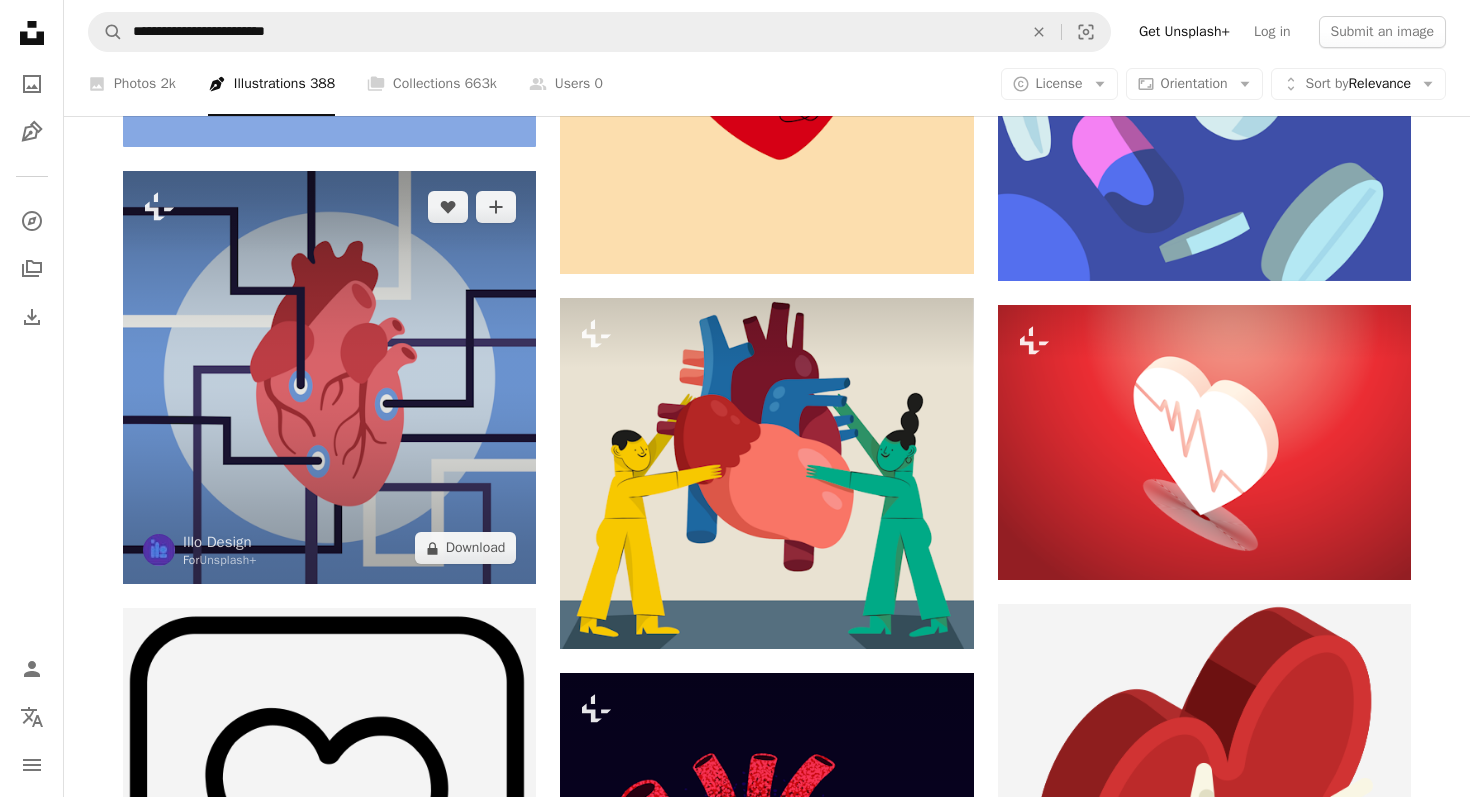 scroll, scrollTop: 1506, scrollLeft: 0, axis: vertical 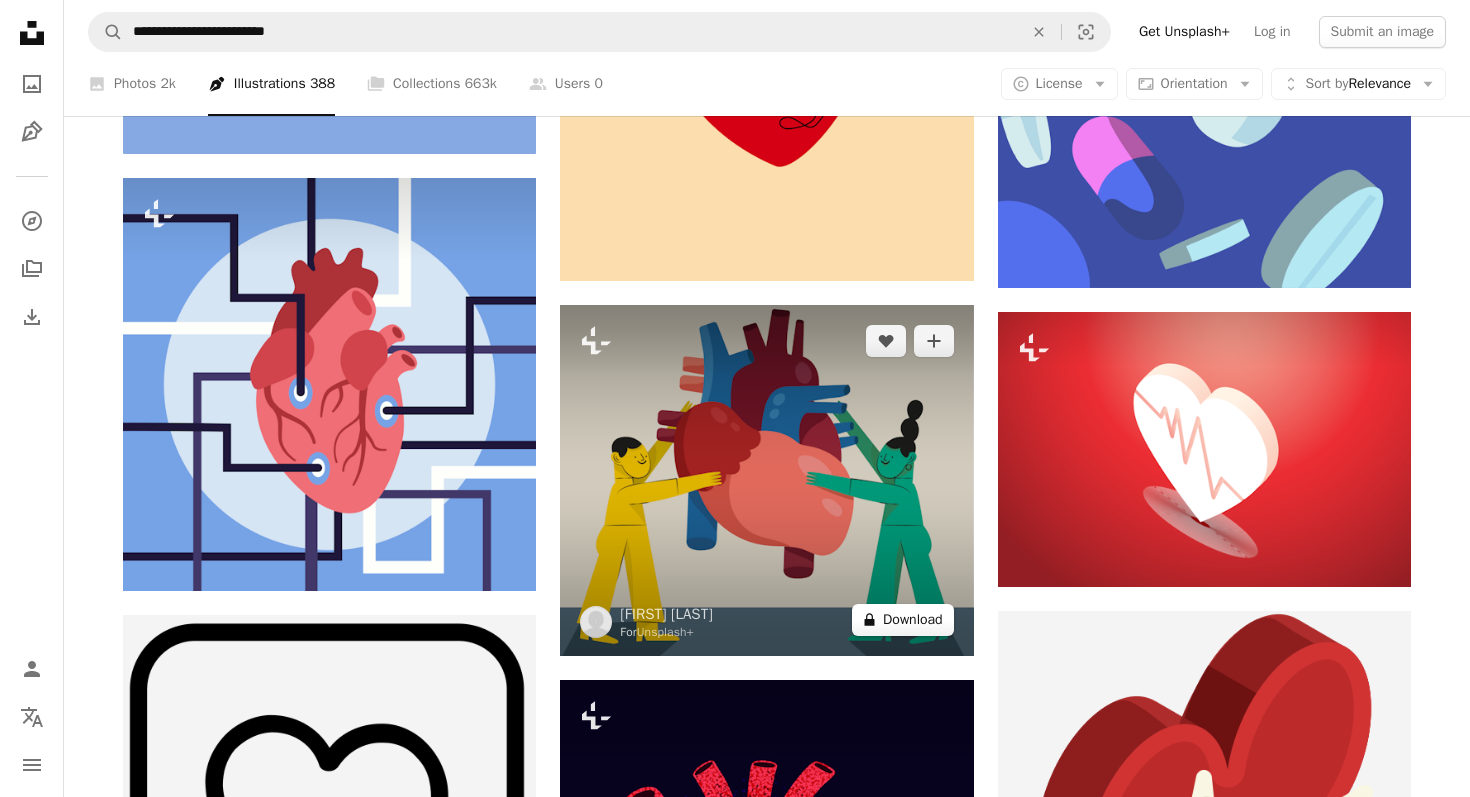 click on "A lock Download" at bounding box center [903, 620] 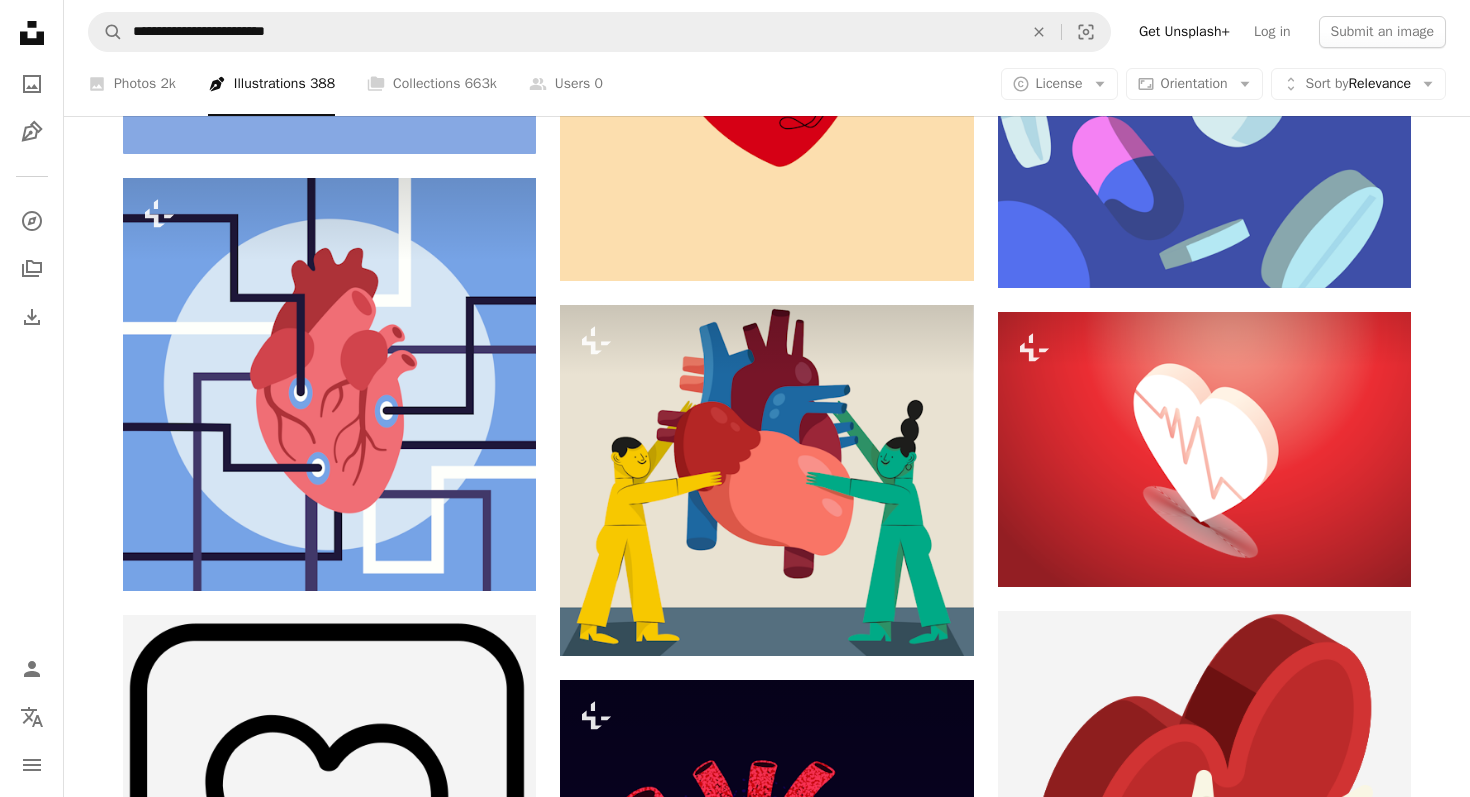 click on "An X shape Premium, ready to use images. Get unlimited access. A plus sign Members-only content added monthly A plus sign Unlimited royalty-free downloads A plus sign Illustrations  New A plus sign Enhanced legal protections yearly 65%  off monthly $20   $7 USD per month * Get  Unsplash+ * When paid annually, billed upfront  $84 Taxes where applicable. Renews automatically. Cancel anytime." at bounding box center (735, 4296) 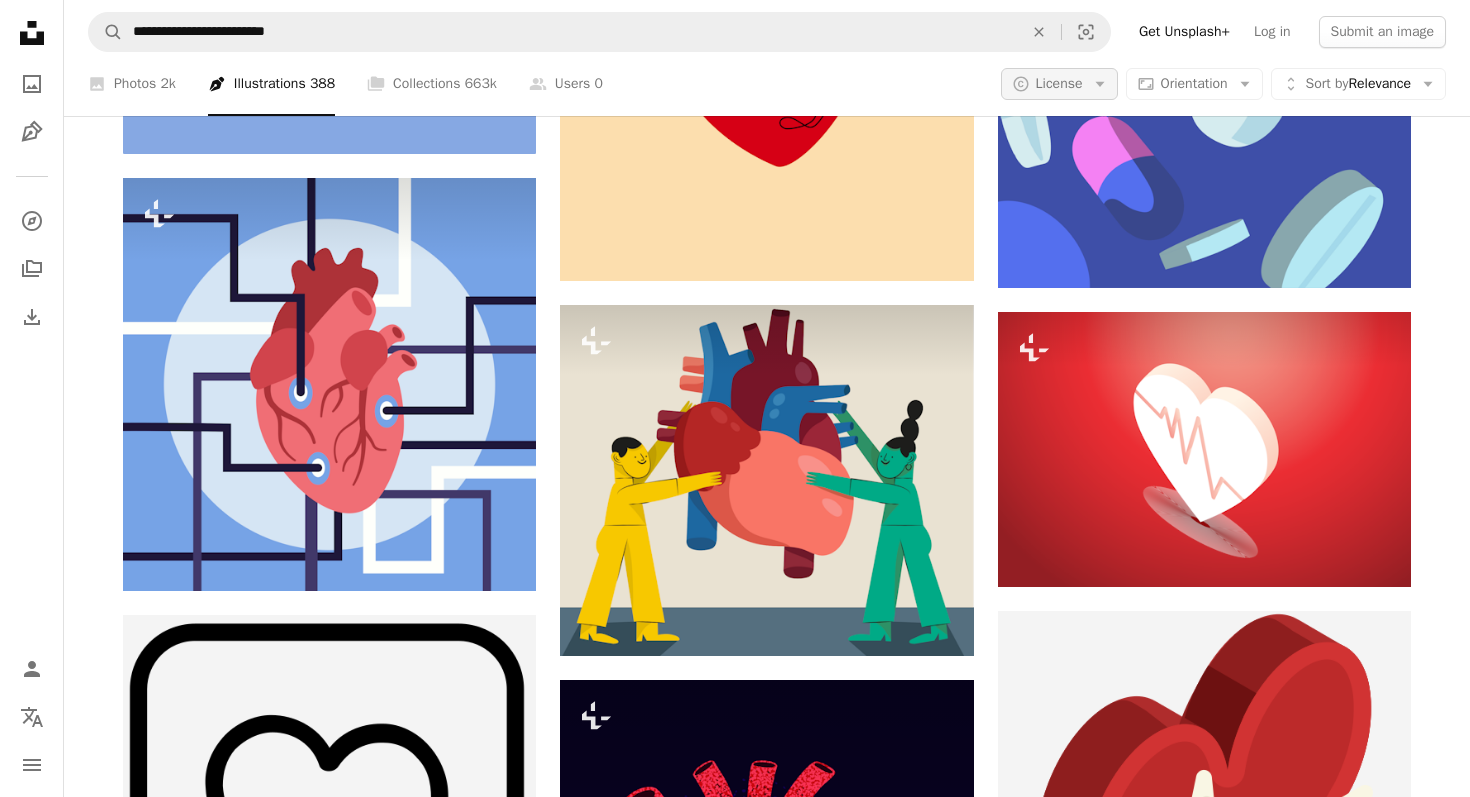 click on "A copyright icon © License Arrow down" at bounding box center [1059, 84] 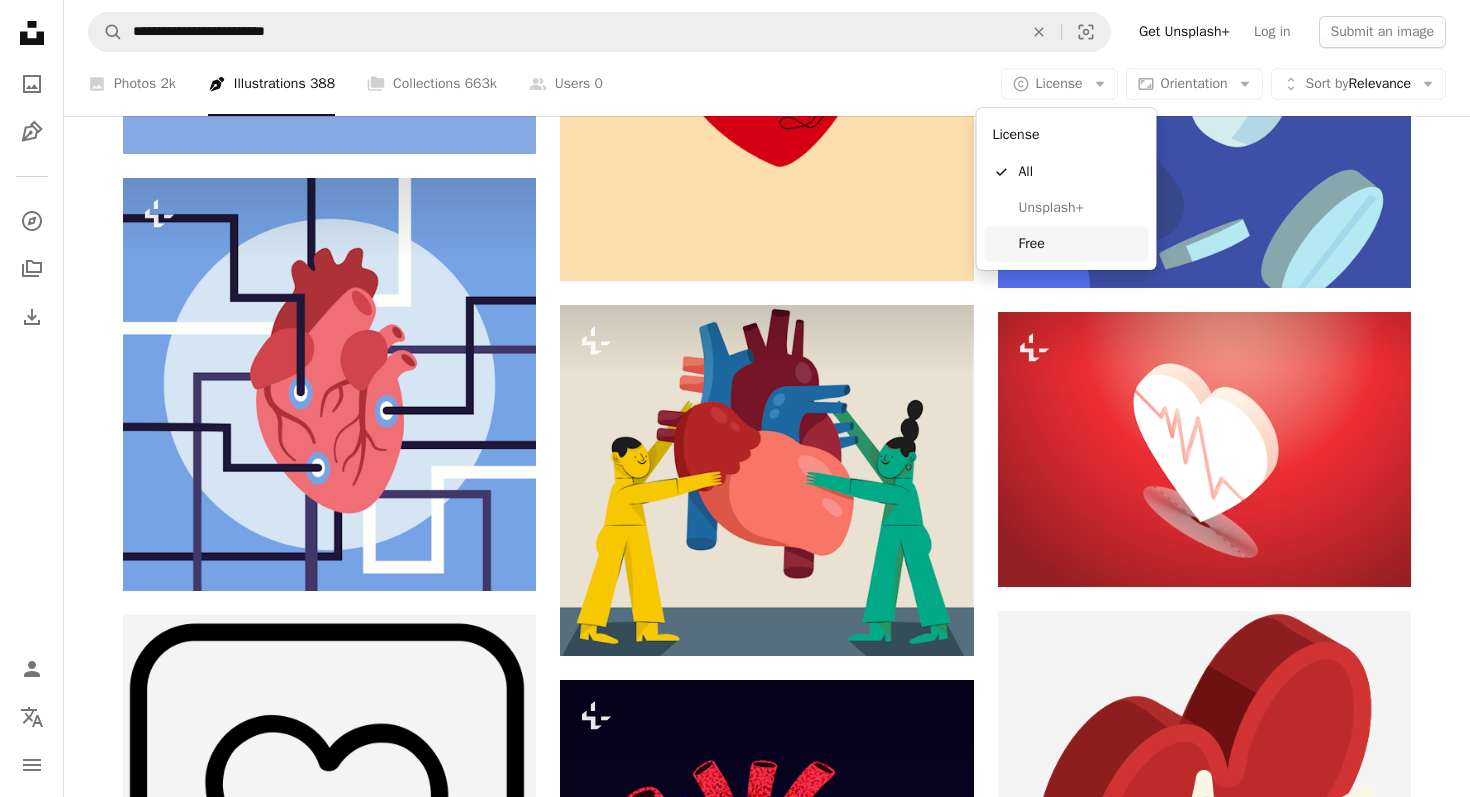 click on "Free" at bounding box center (1080, 244) 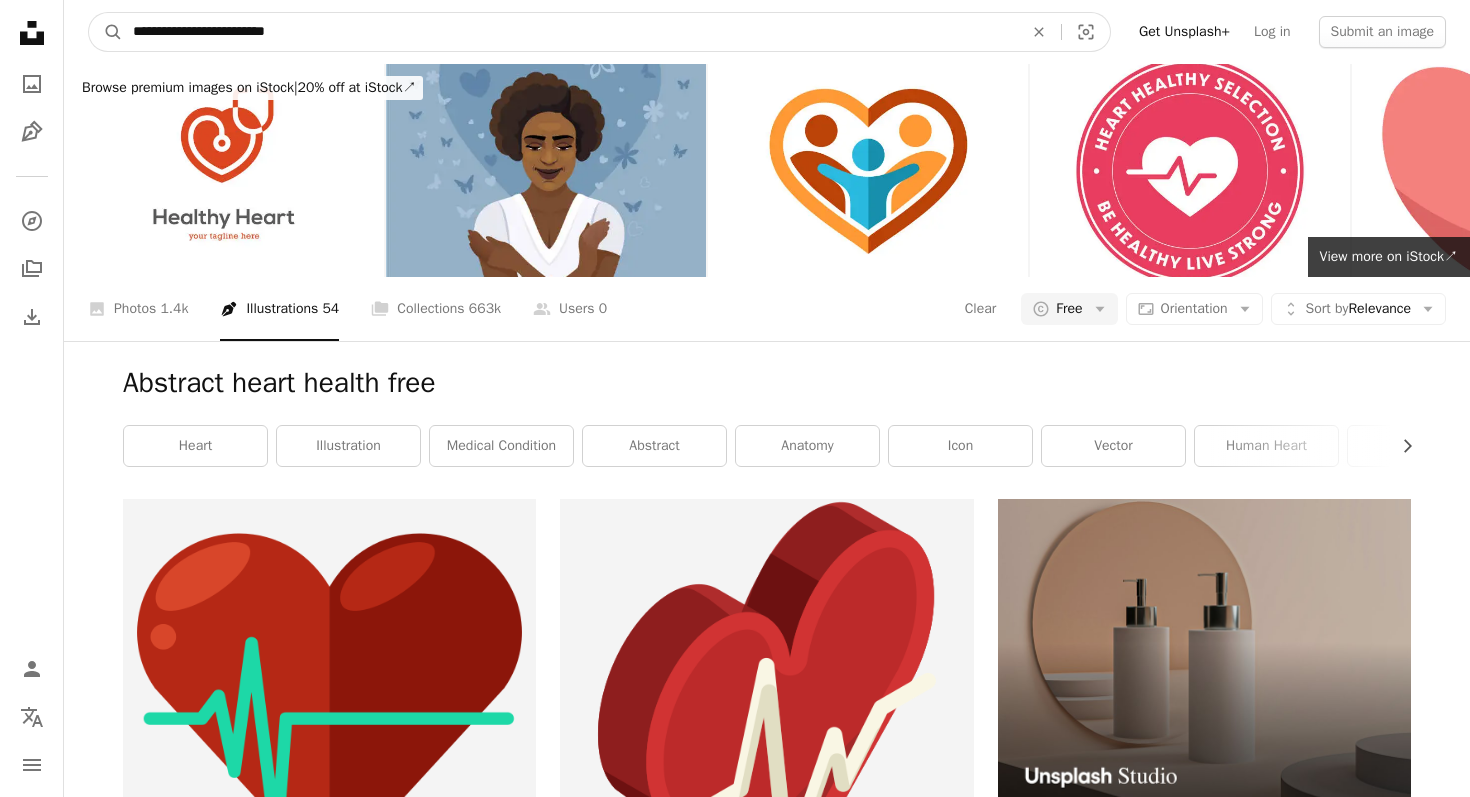 drag, startPoint x: 308, startPoint y: 33, endPoint x: 270, endPoint y: 35, distance: 38.052597 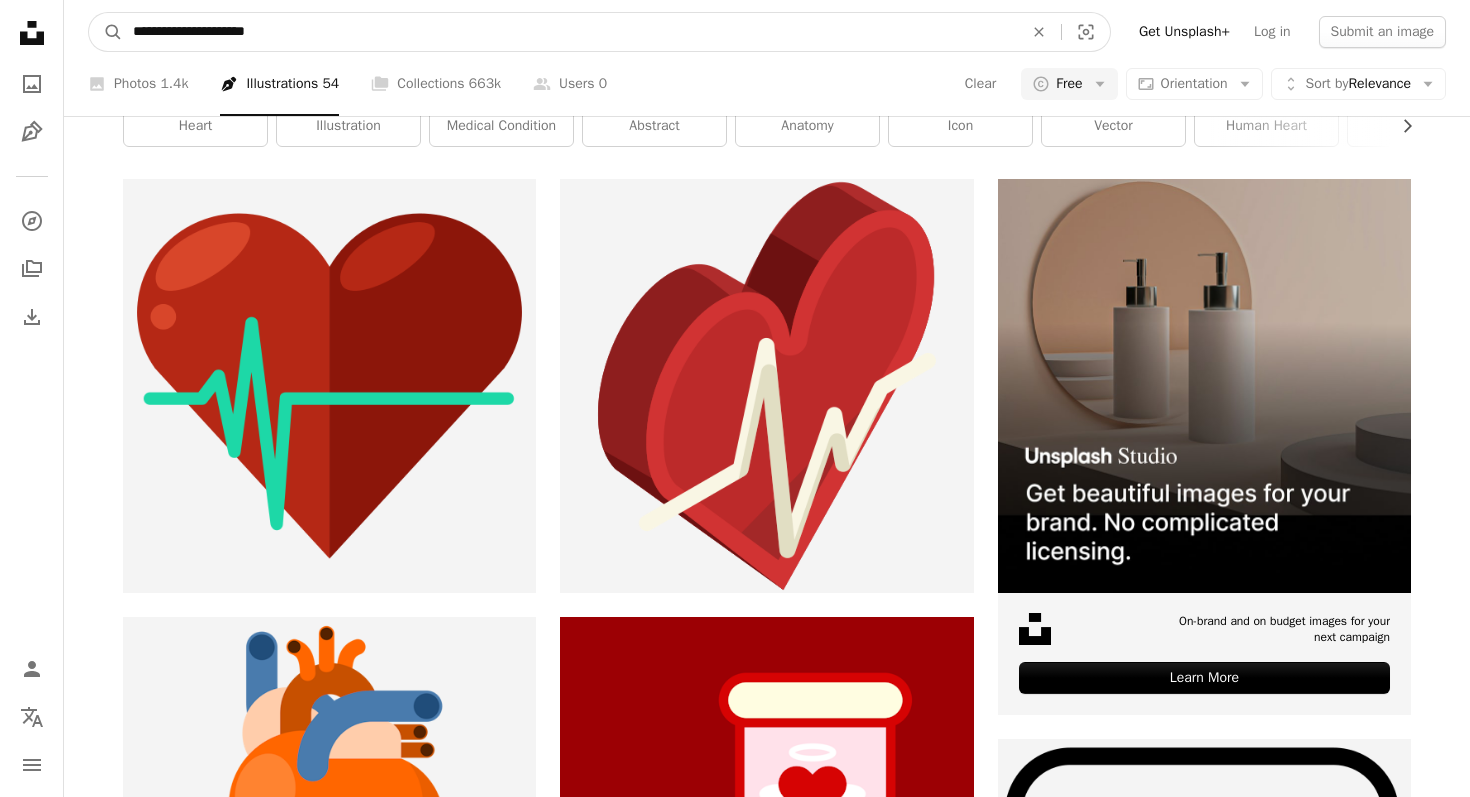 scroll, scrollTop: 0, scrollLeft: 0, axis: both 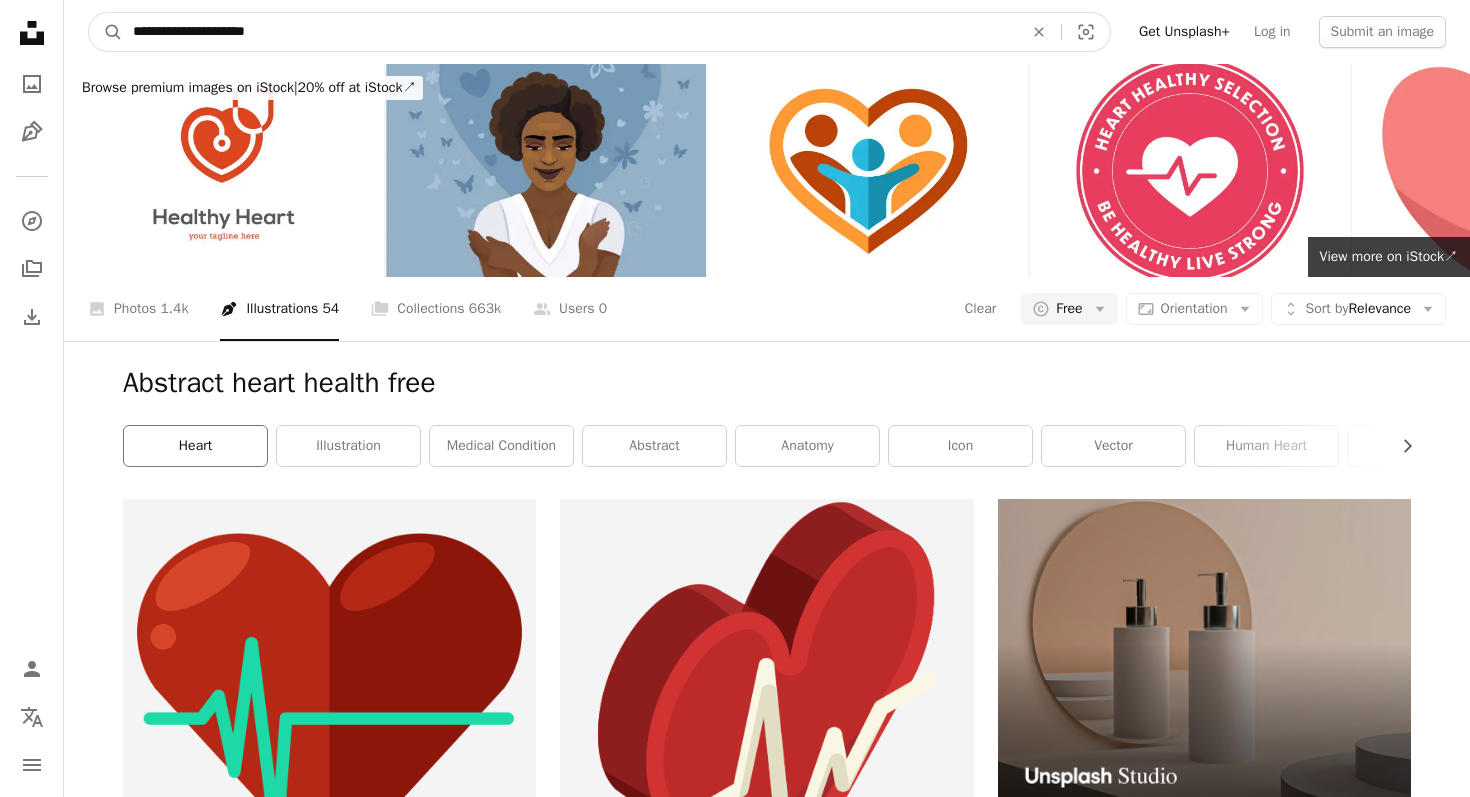 type on "**********" 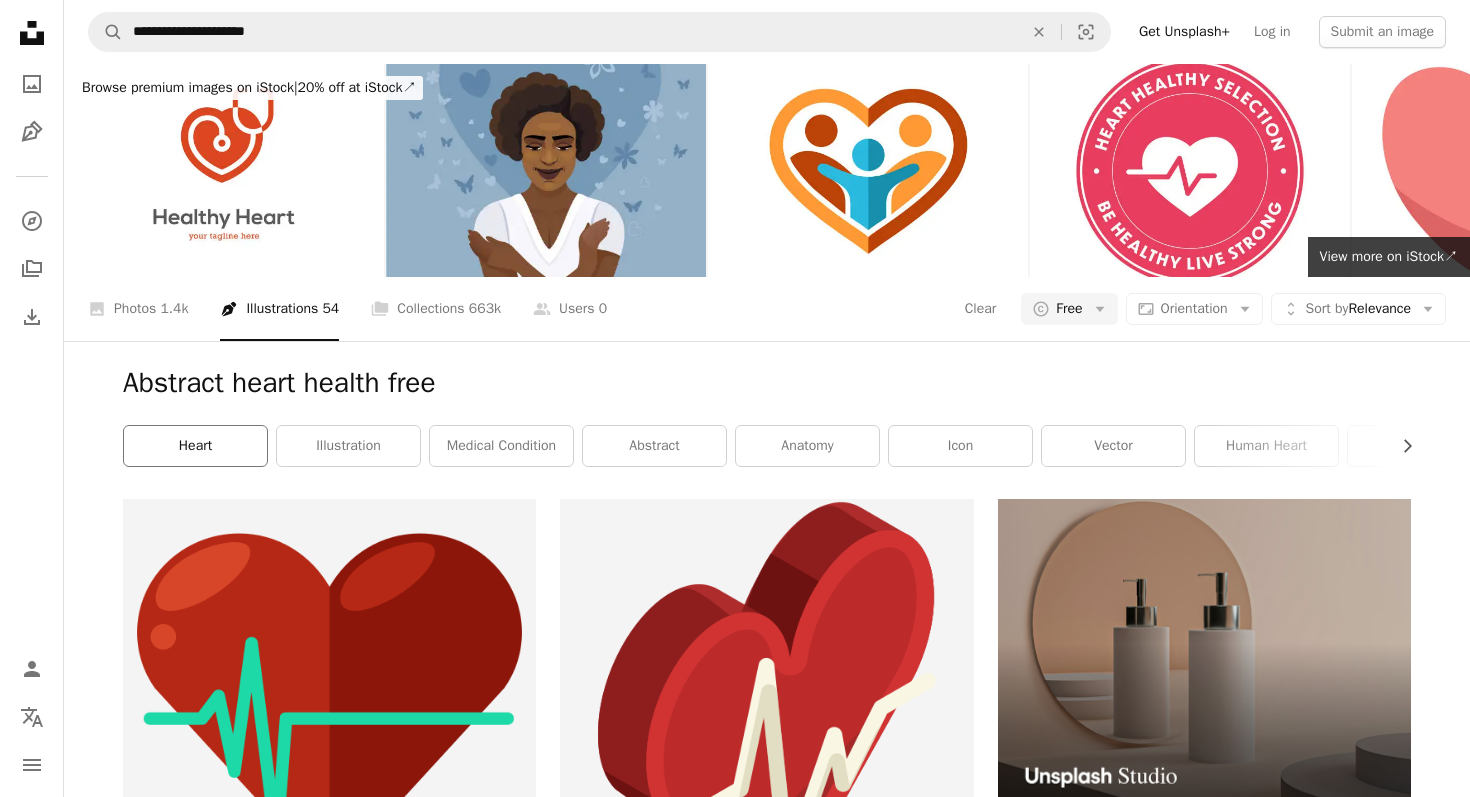 click on "heart" at bounding box center (195, 446) 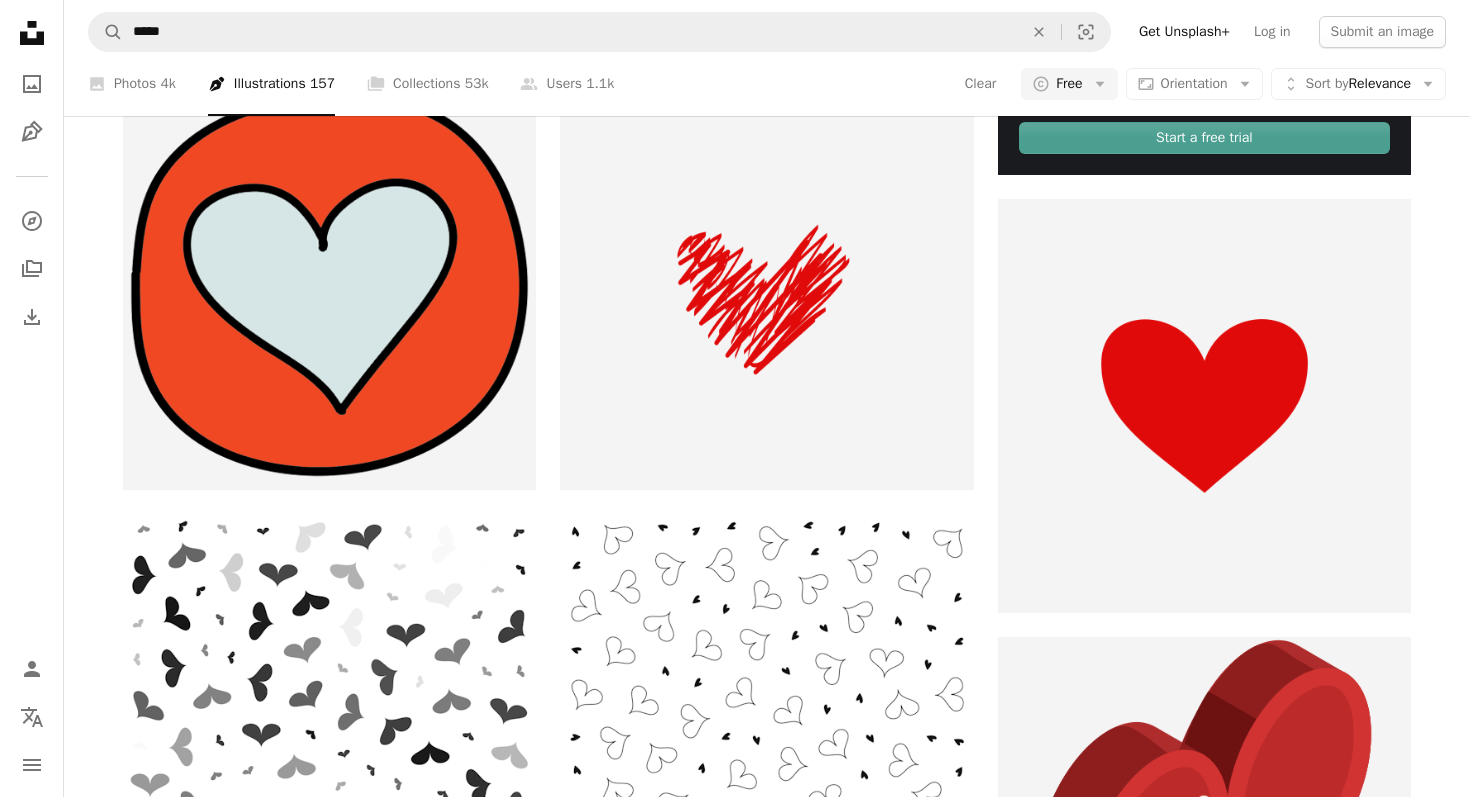 scroll, scrollTop: 0, scrollLeft: 0, axis: both 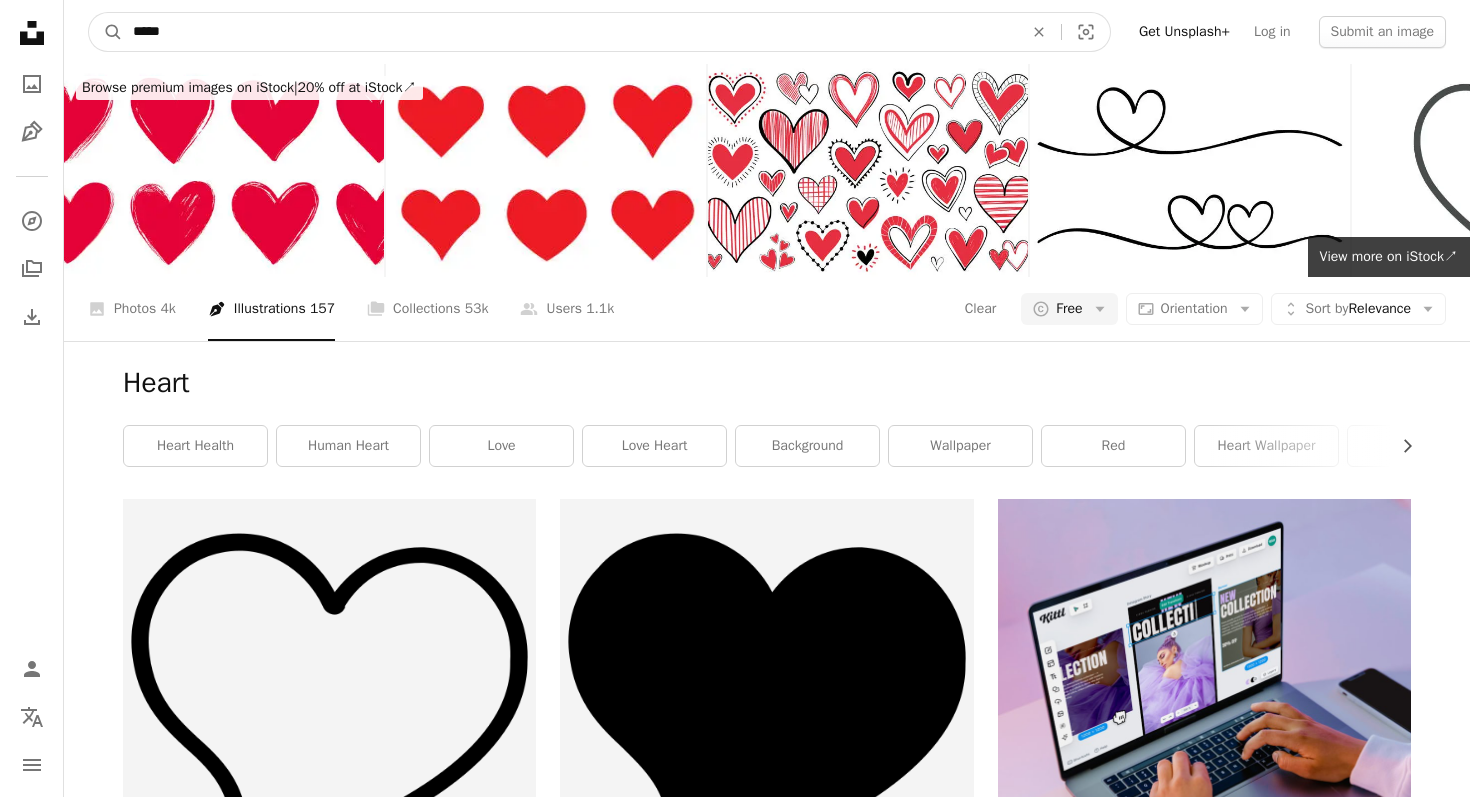click on "*****" at bounding box center [570, 32] 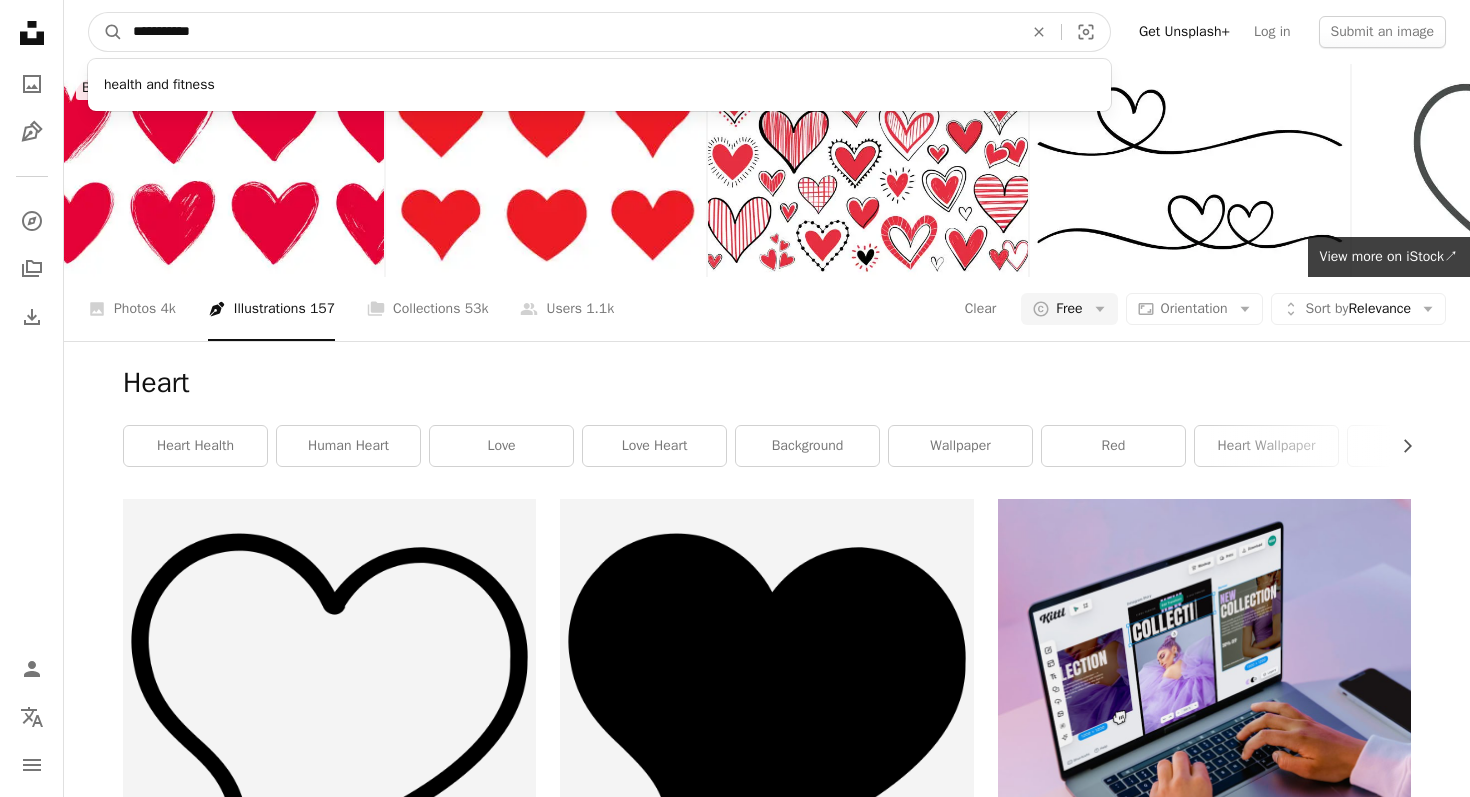 type on "**********" 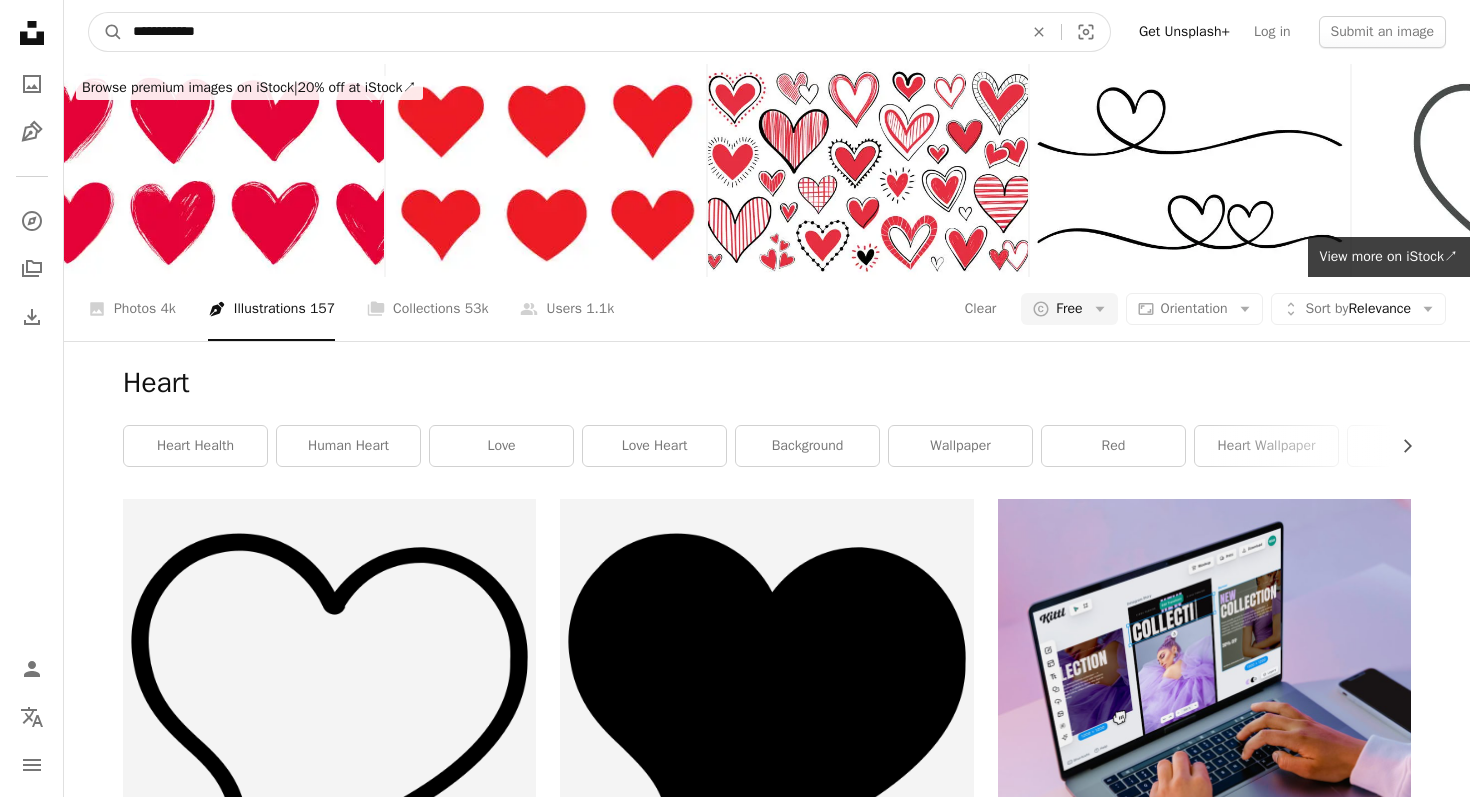 click on "A magnifying glass" at bounding box center (106, 32) 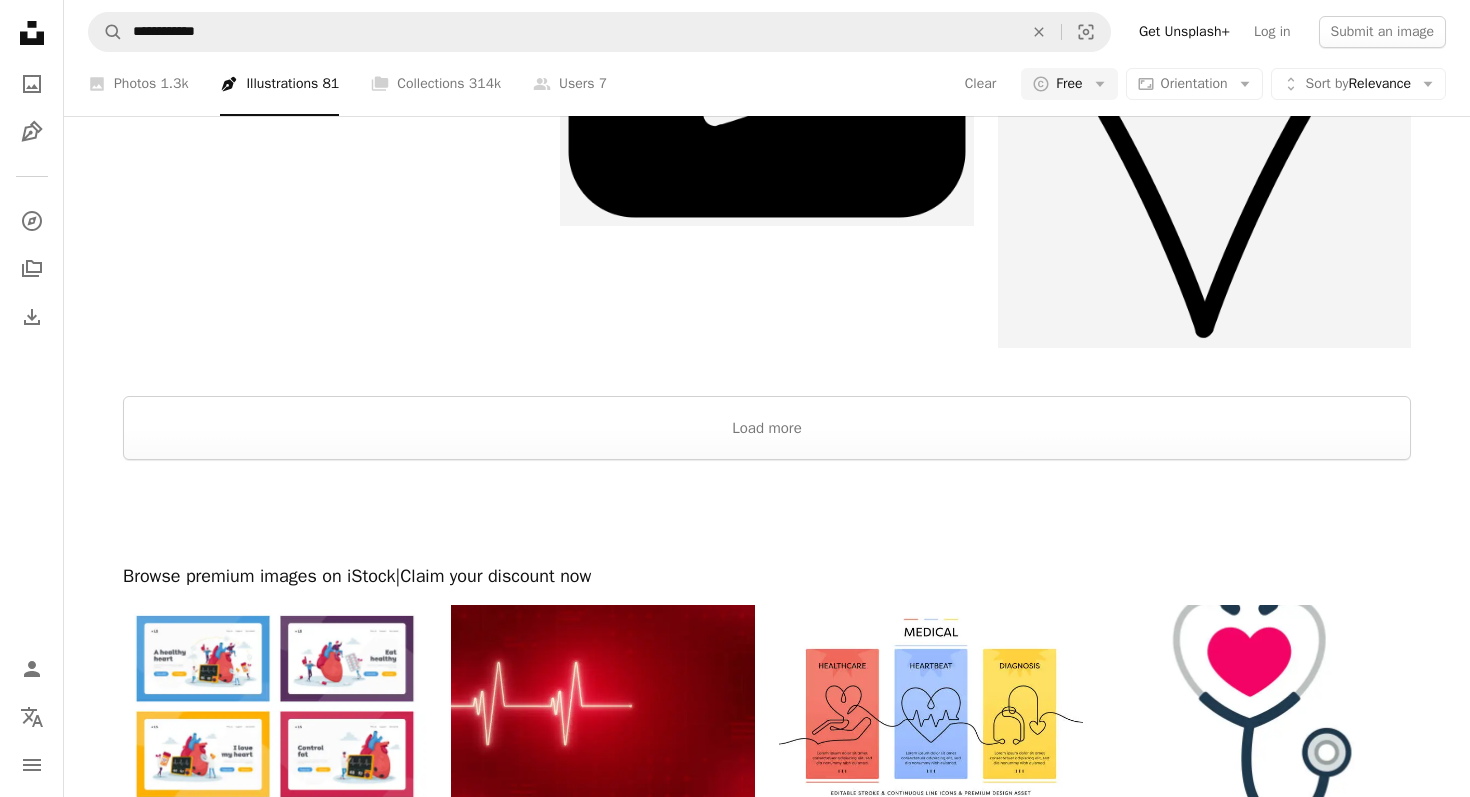 scroll, scrollTop: 3315, scrollLeft: 0, axis: vertical 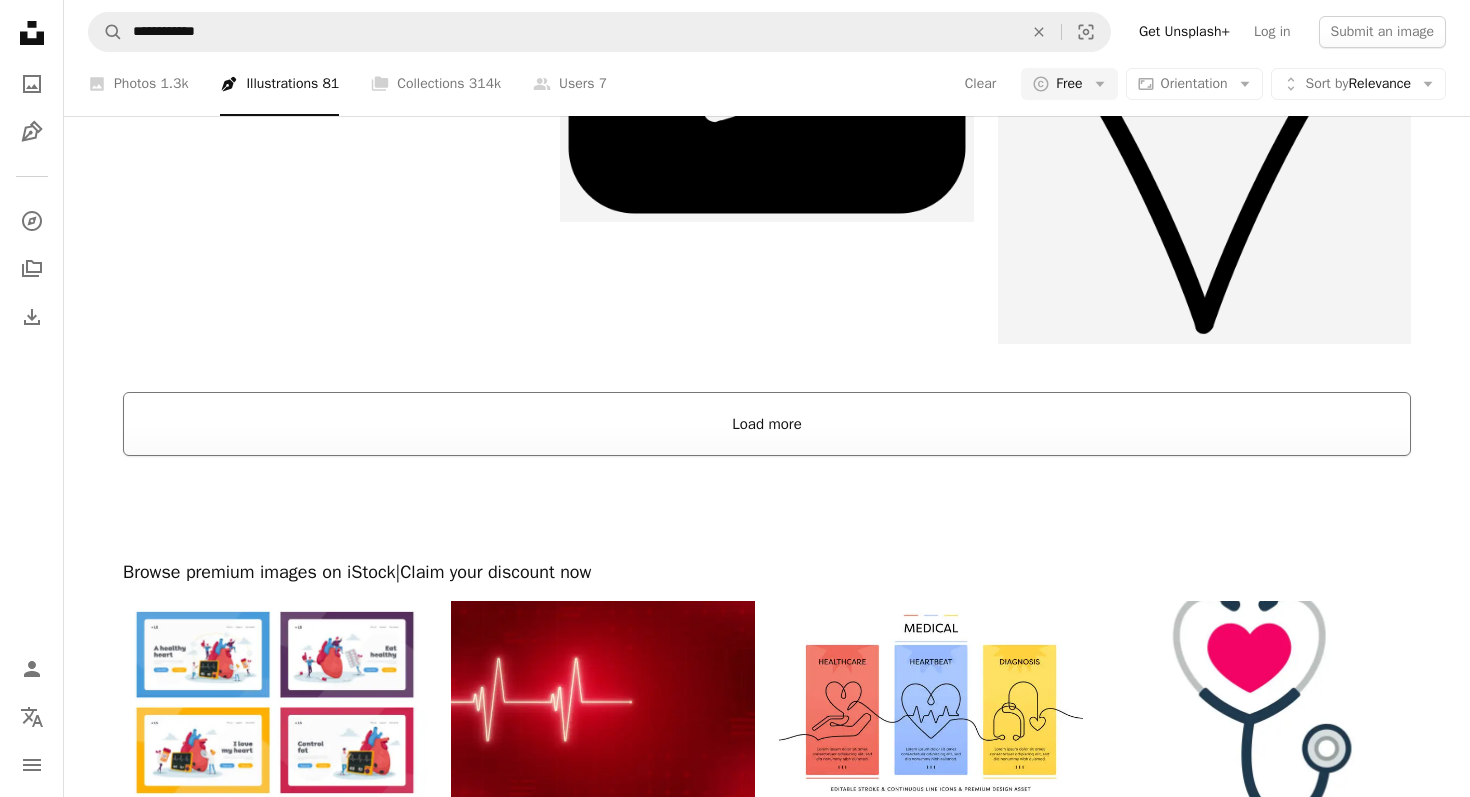 click on "Load more" at bounding box center (767, 424) 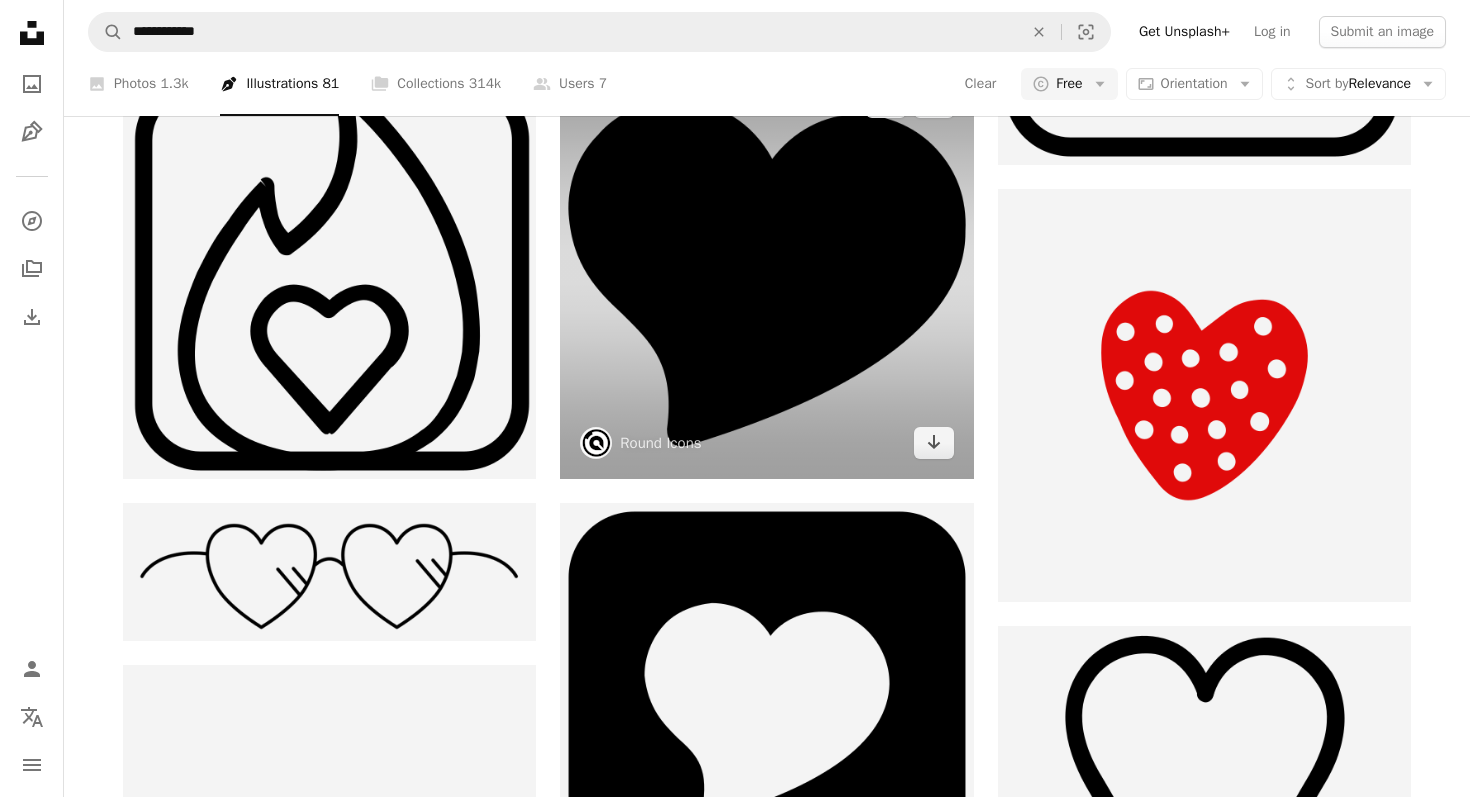scroll, scrollTop: 2599, scrollLeft: 0, axis: vertical 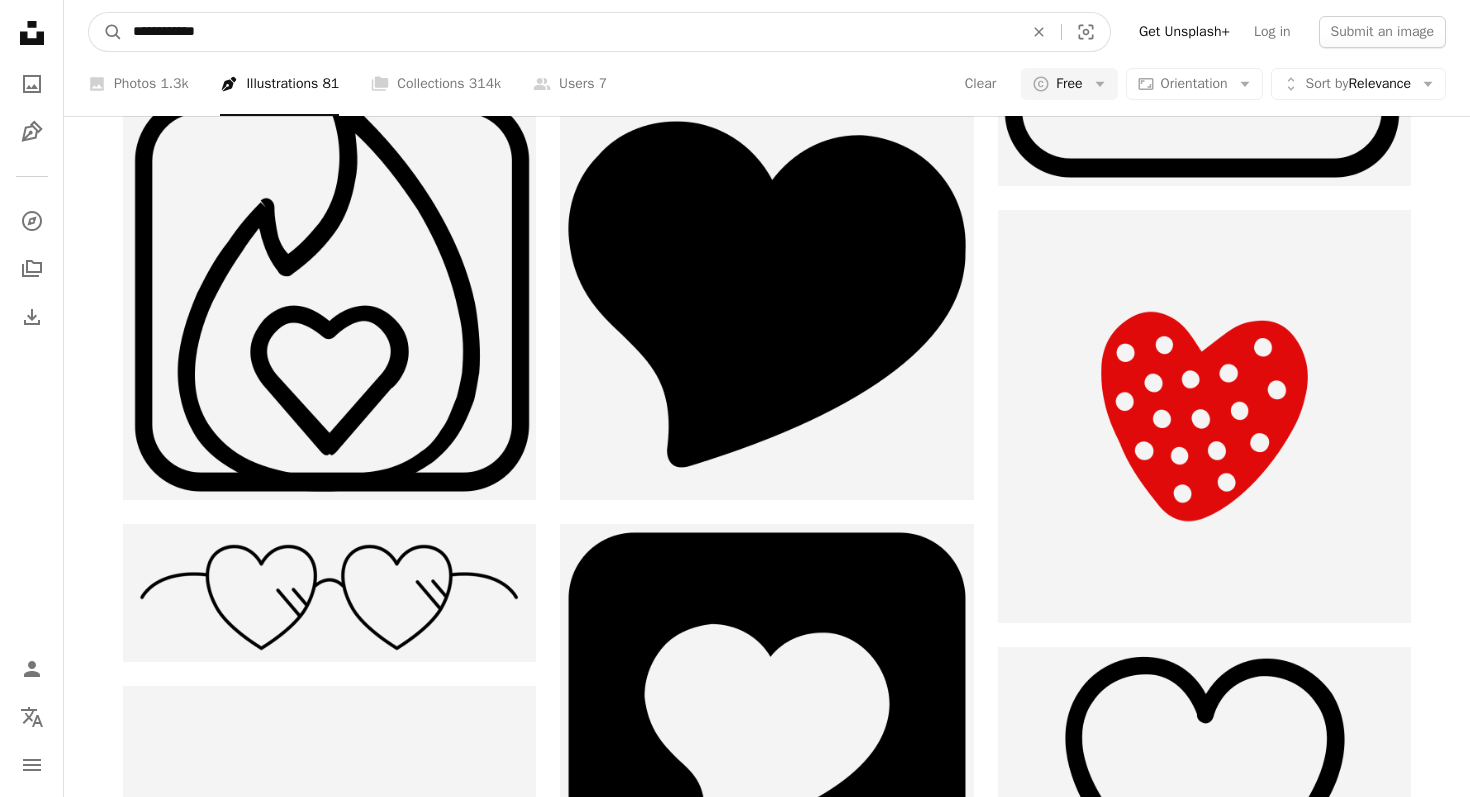 drag, startPoint x: 252, startPoint y: 29, endPoint x: 123, endPoint y: 32, distance: 129.03488 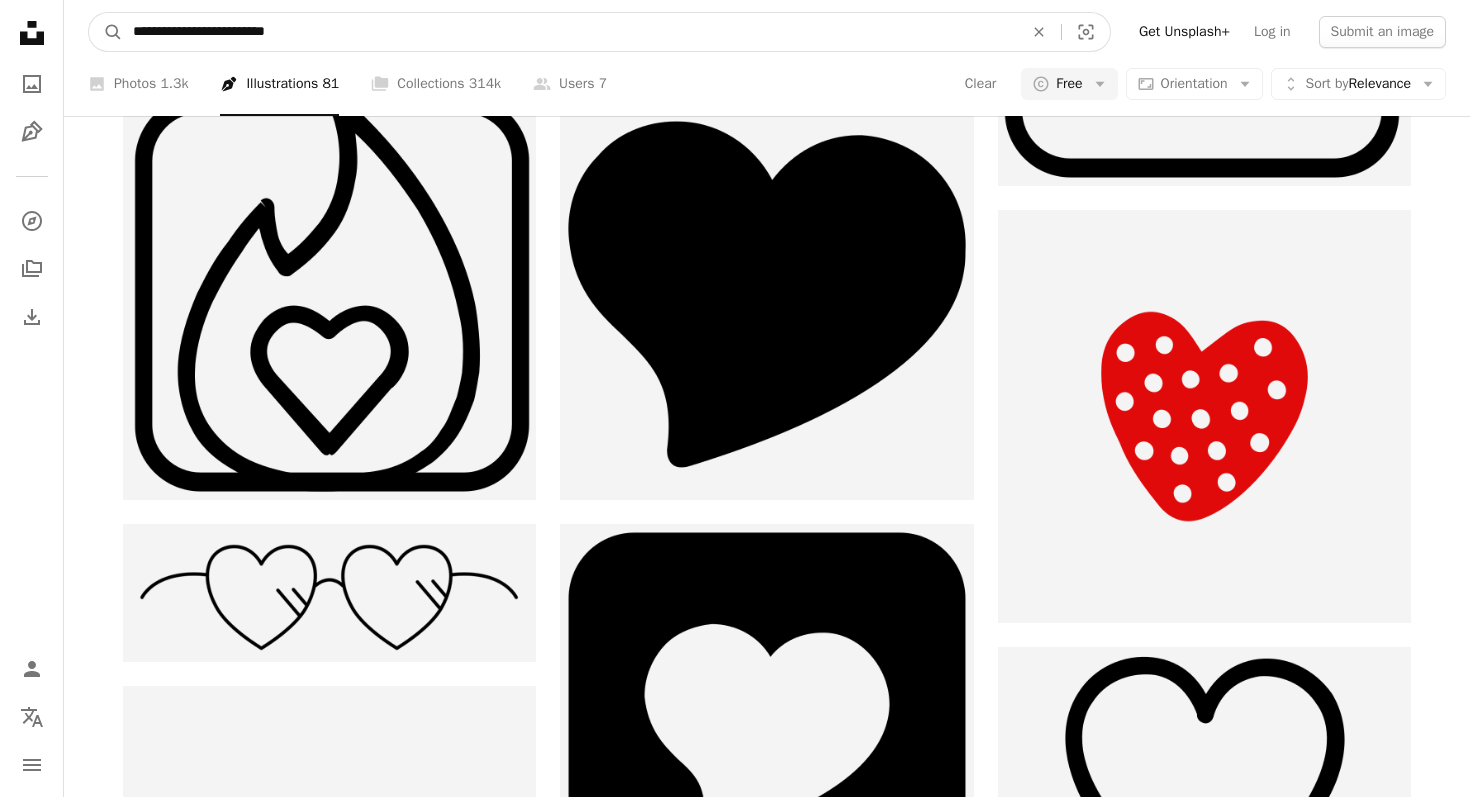 click on "**********" at bounding box center [570, 32] 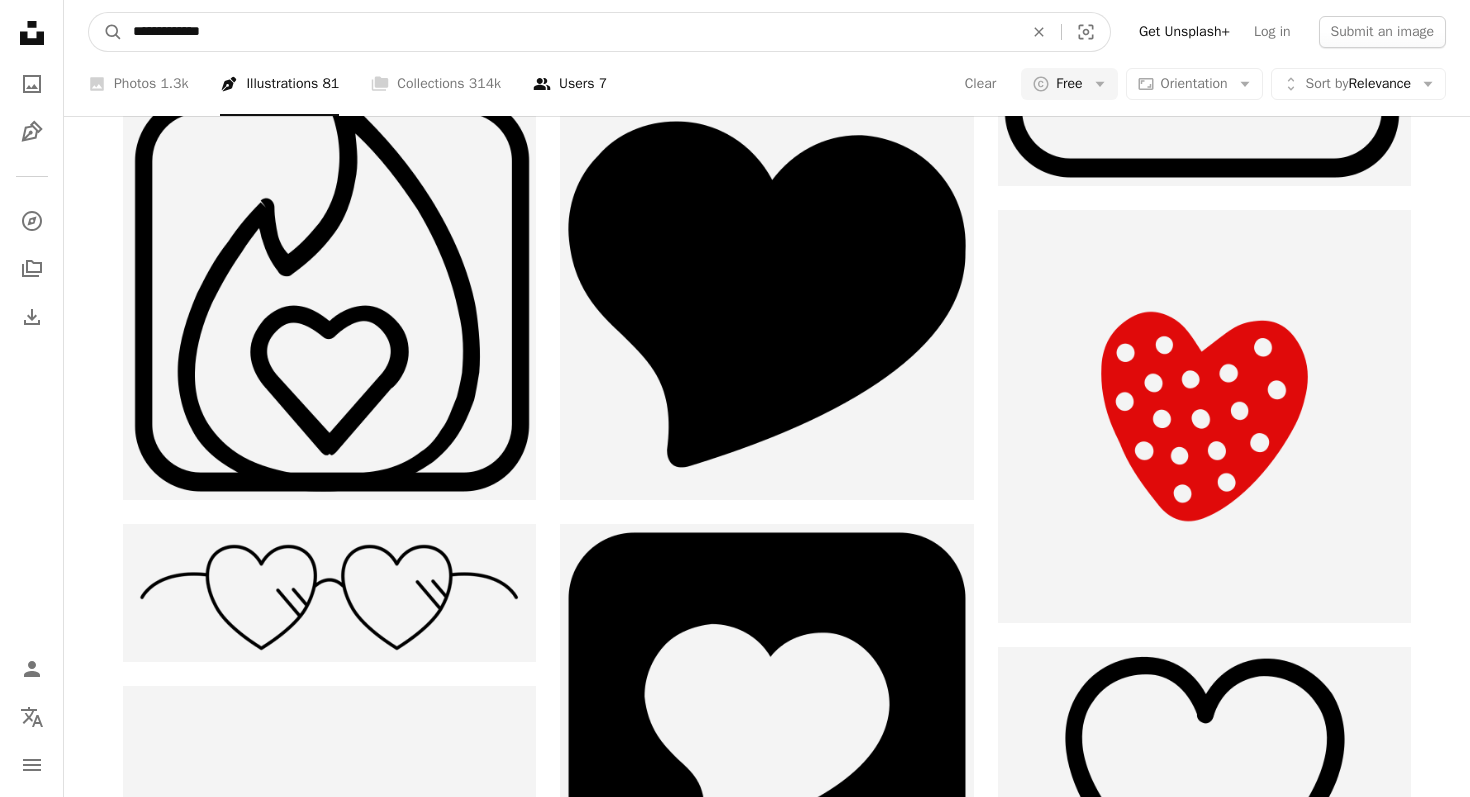 click on "A magnifying glass" at bounding box center [106, 32] 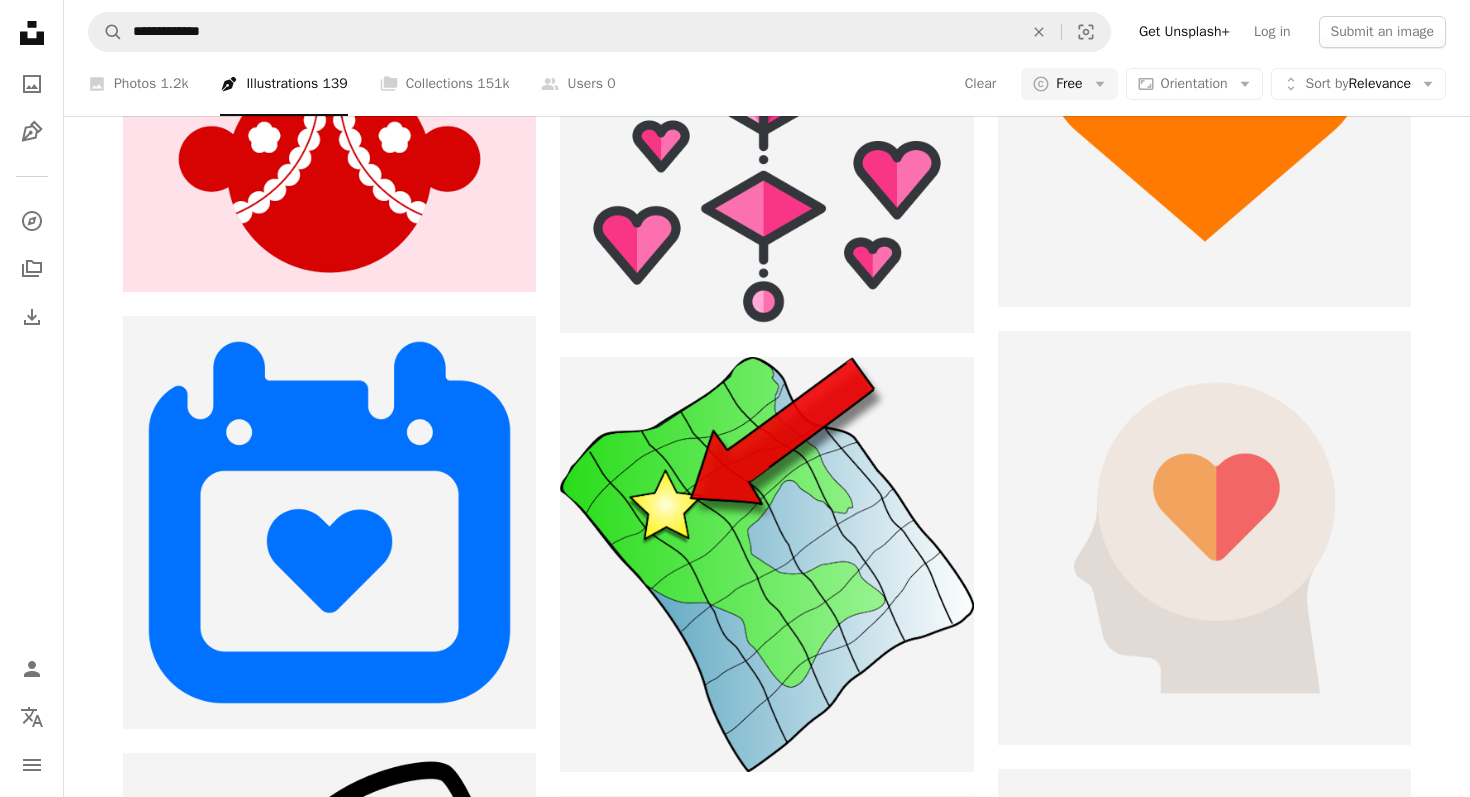scroll, scrollTop: 12112, scrollLeft: 0, axis: vertical 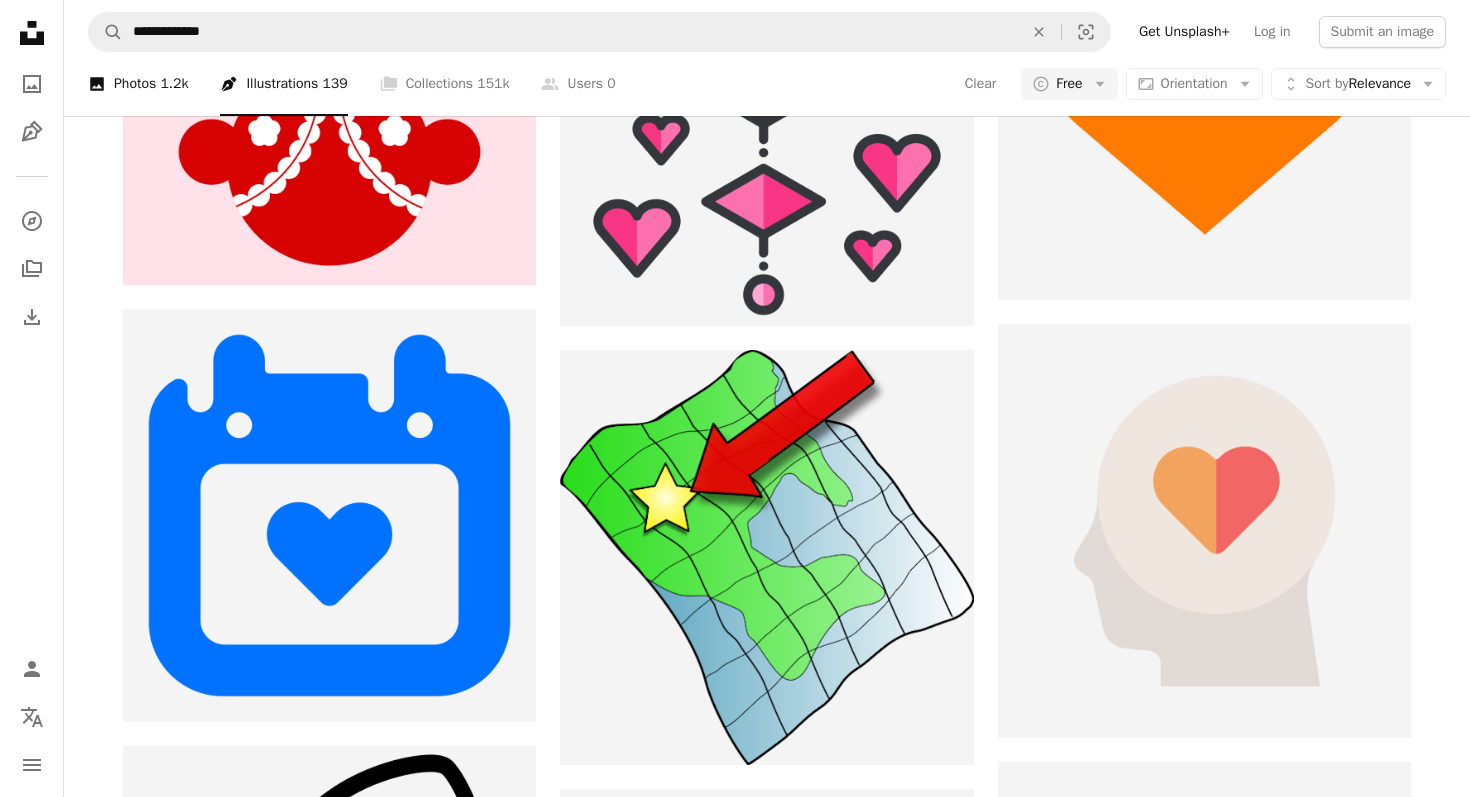 click on "A photo Photos   1.2k" at bounding box center (138, 84) 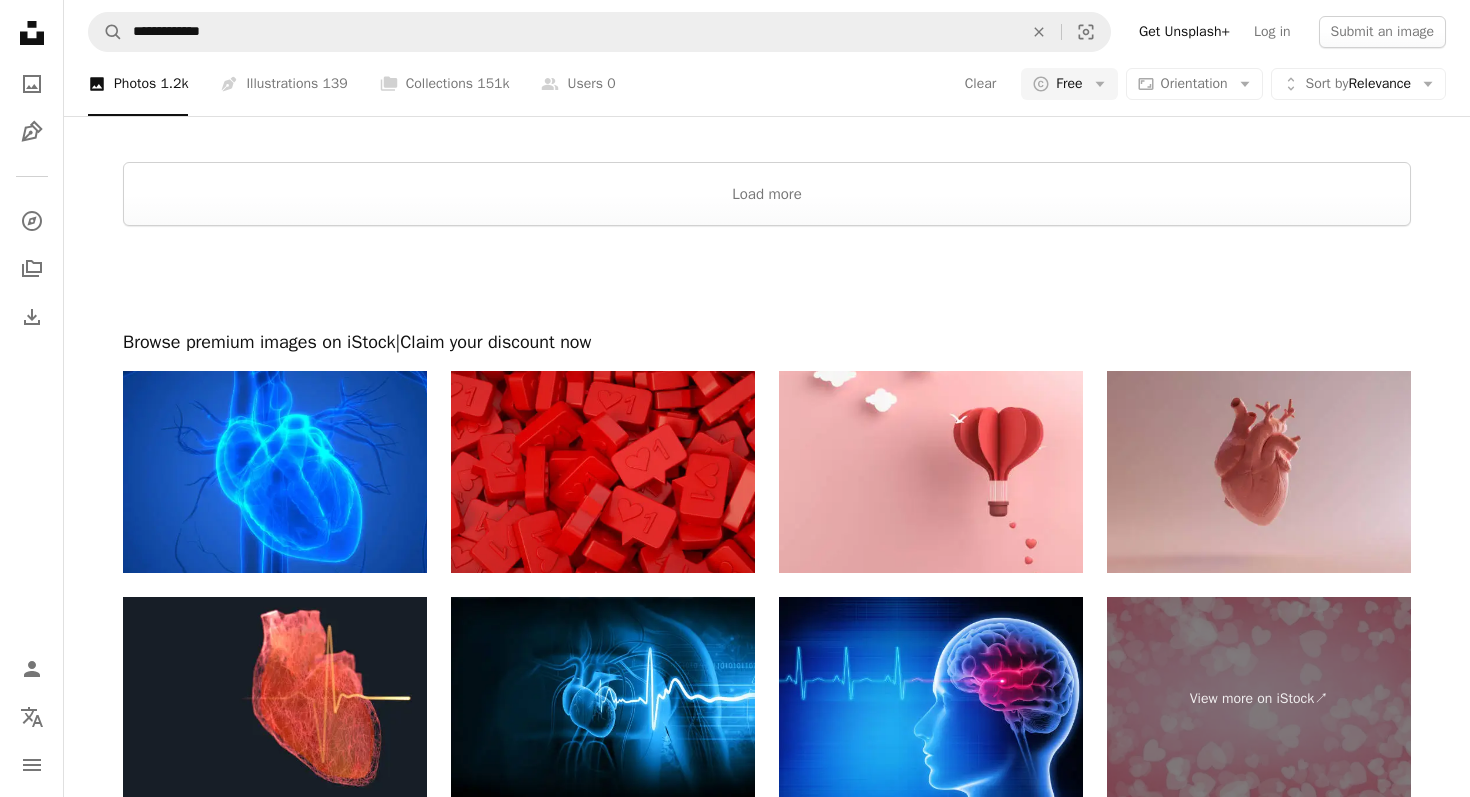 scroll, scrollTop: 3584, scrollLeft: 0, axis: vertical 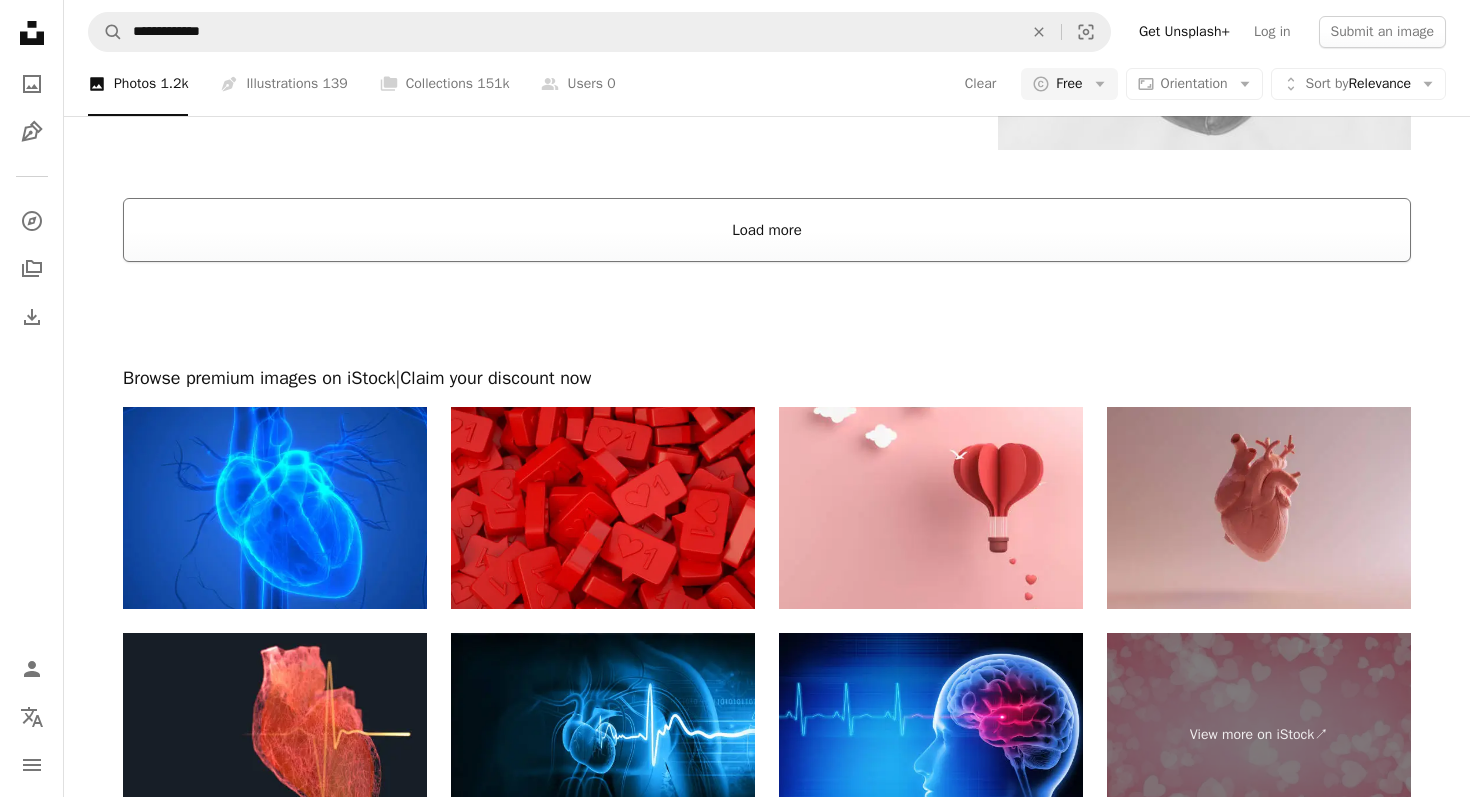 click on "Load more" at bounding box center [767, 230] 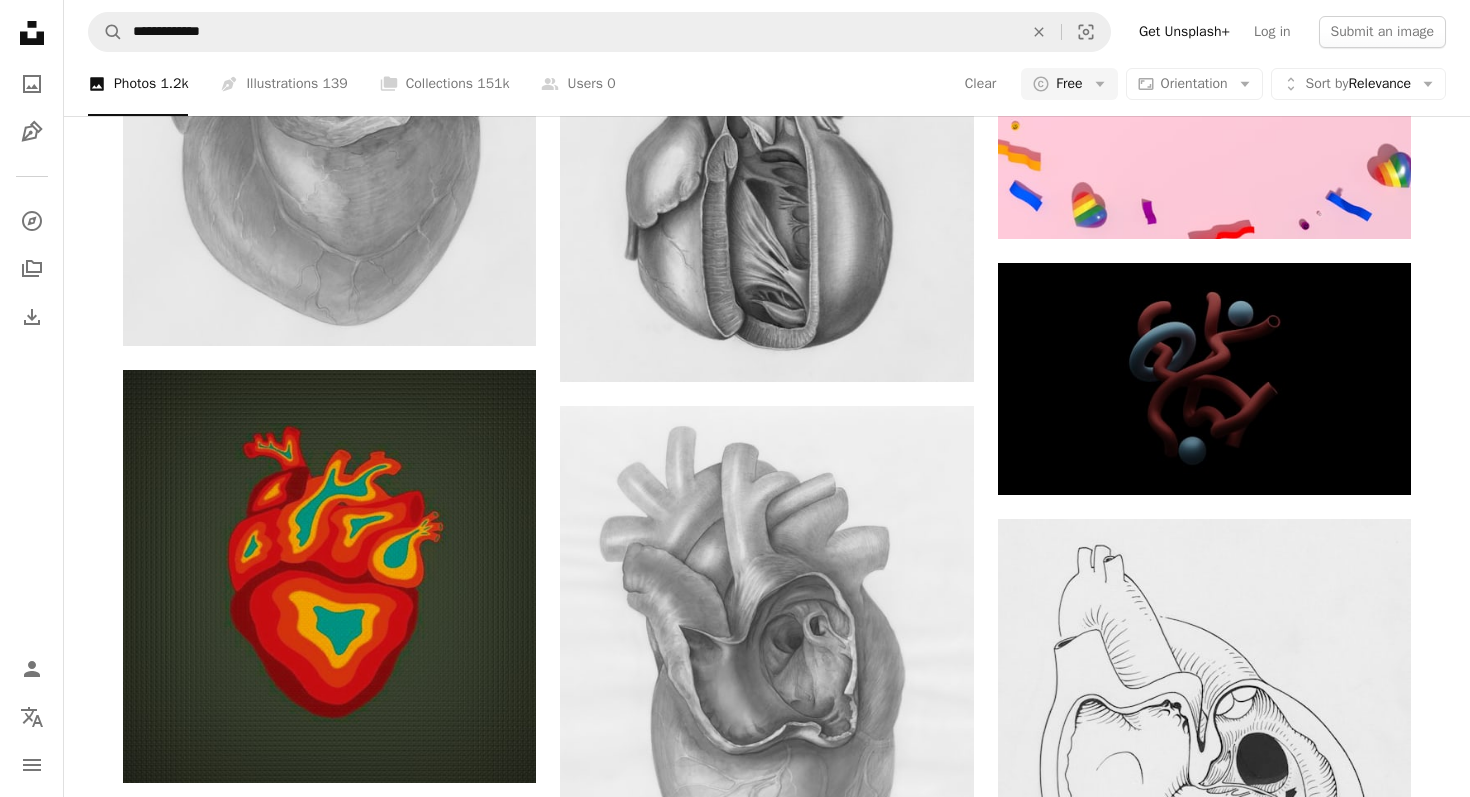 scroll, scrollTop: 2444, scrollLeft: 0, axis: vertical 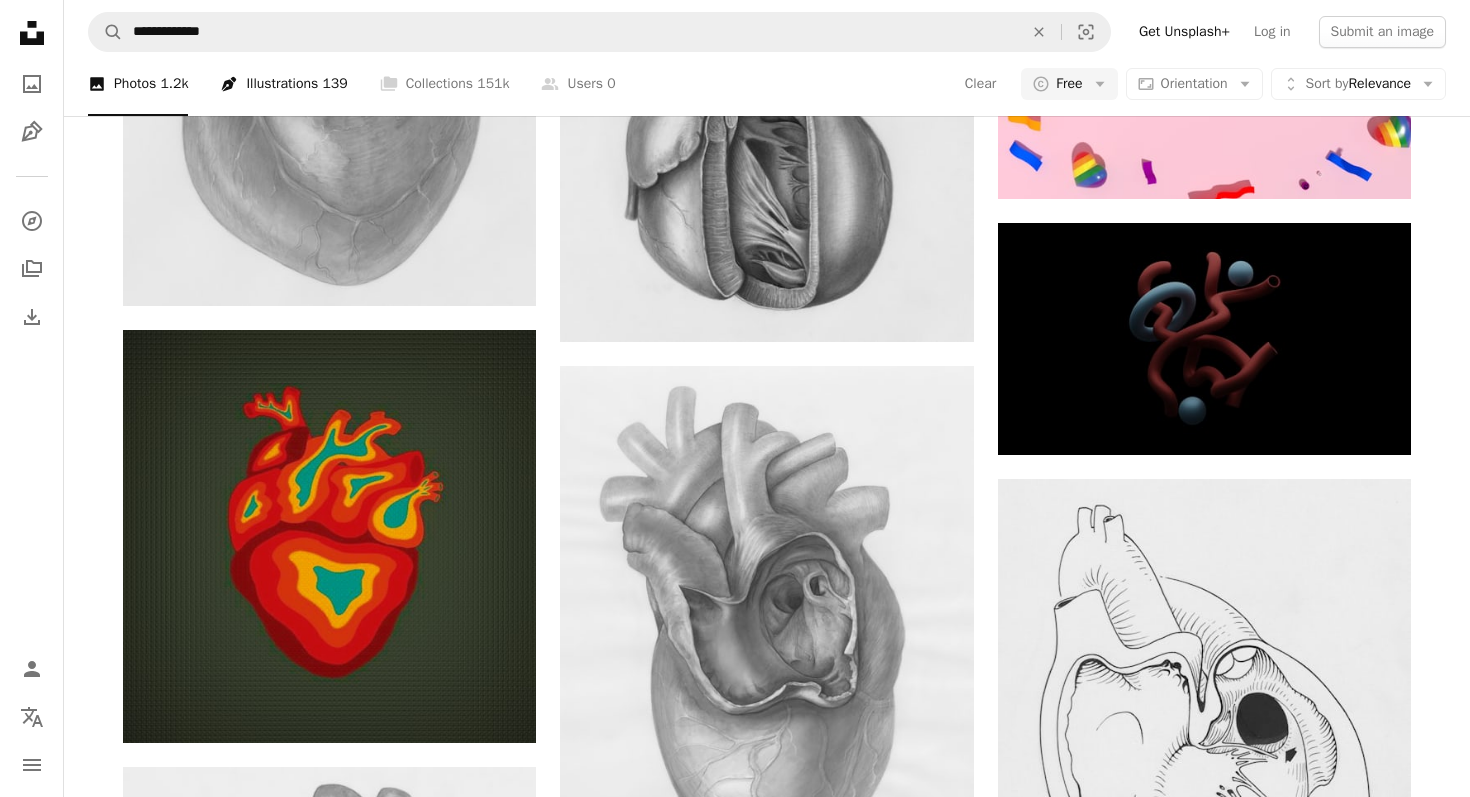 click on "Pen Tool Illustrations   139" at bounding box center (283, 84) 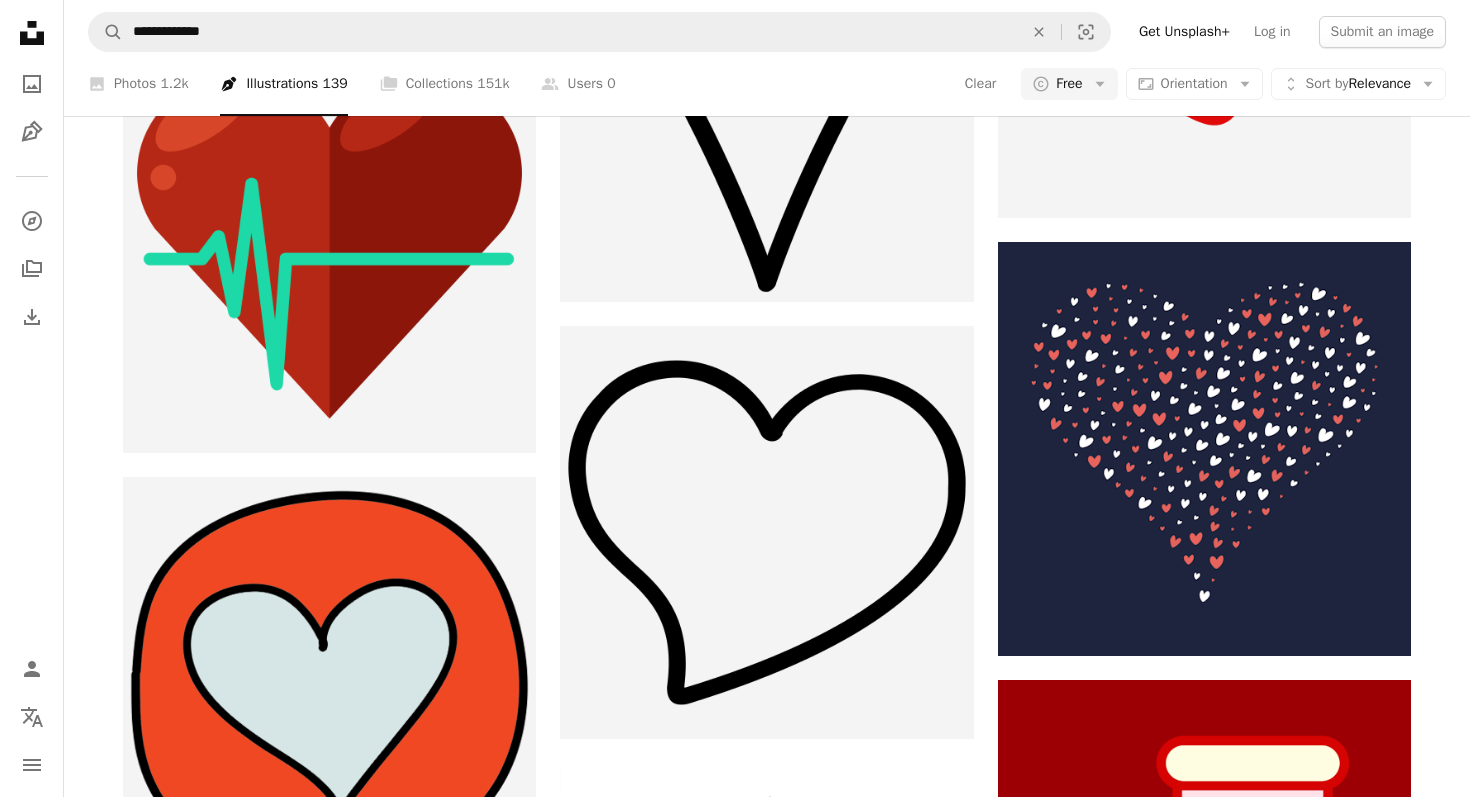 scroll, scrollTop: 2439, scrollLeft: 0, axis: vertical 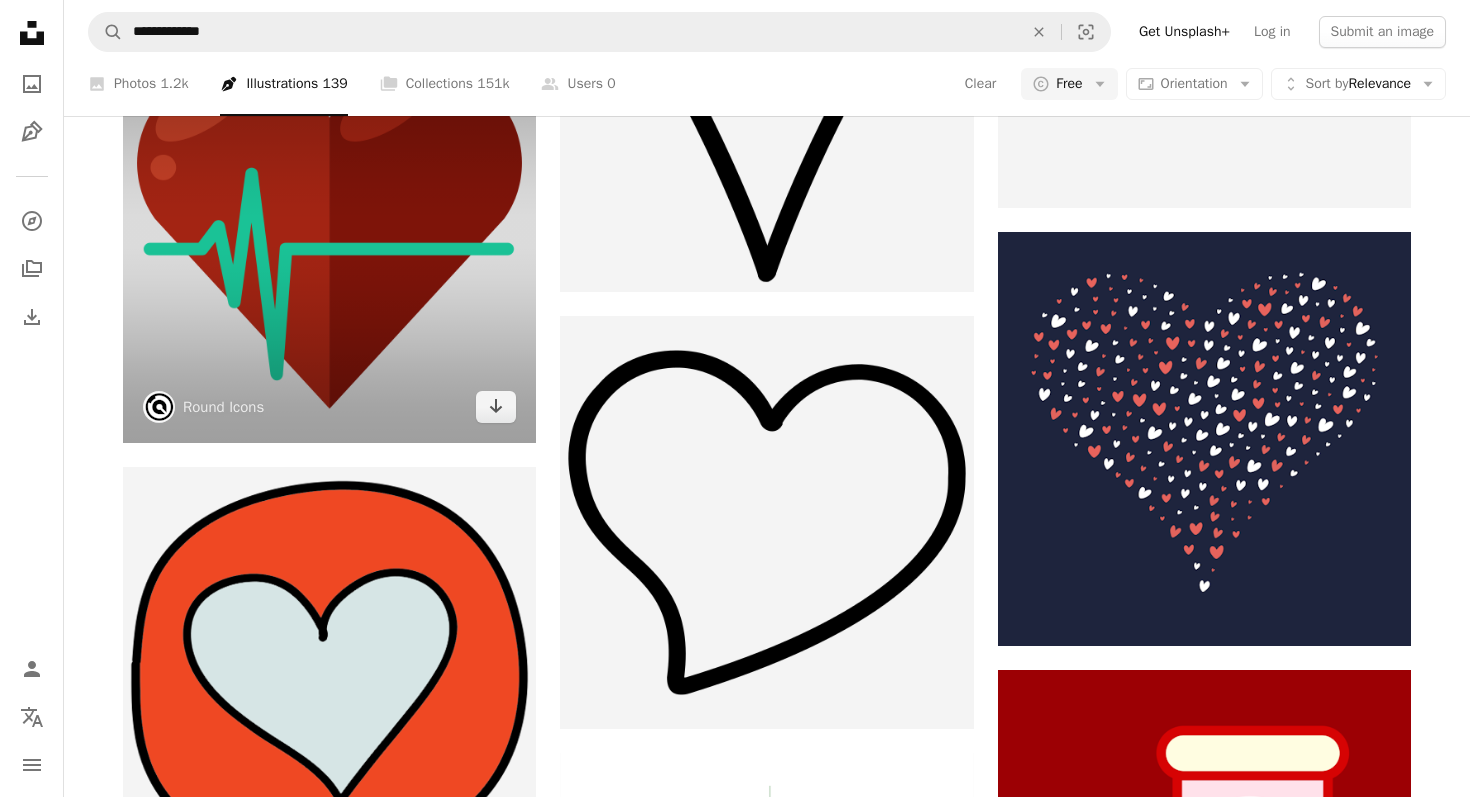 click at bounding box center (329, 236) 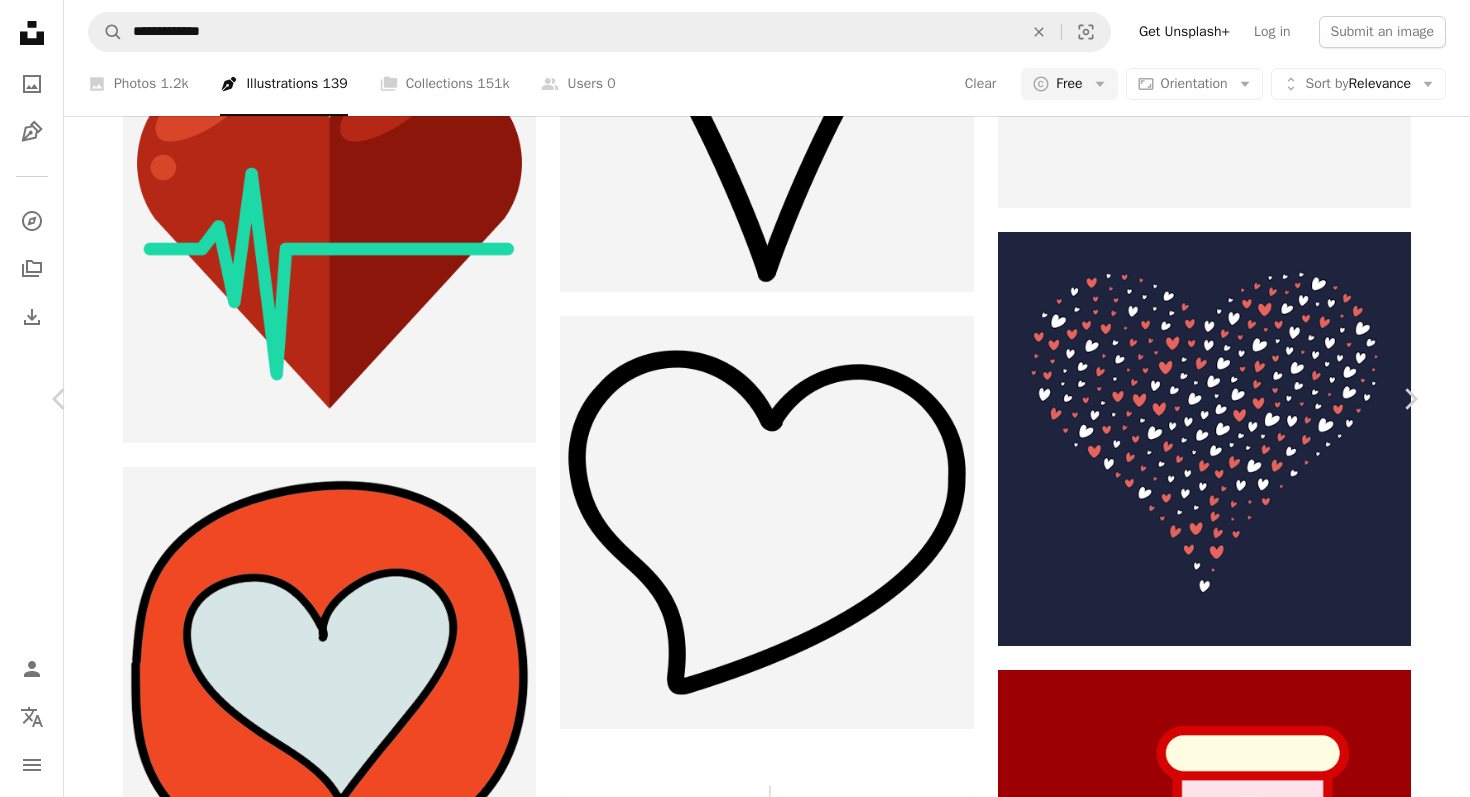 click on "Download free Chevron down" at bounding box center [1245, 14996] 